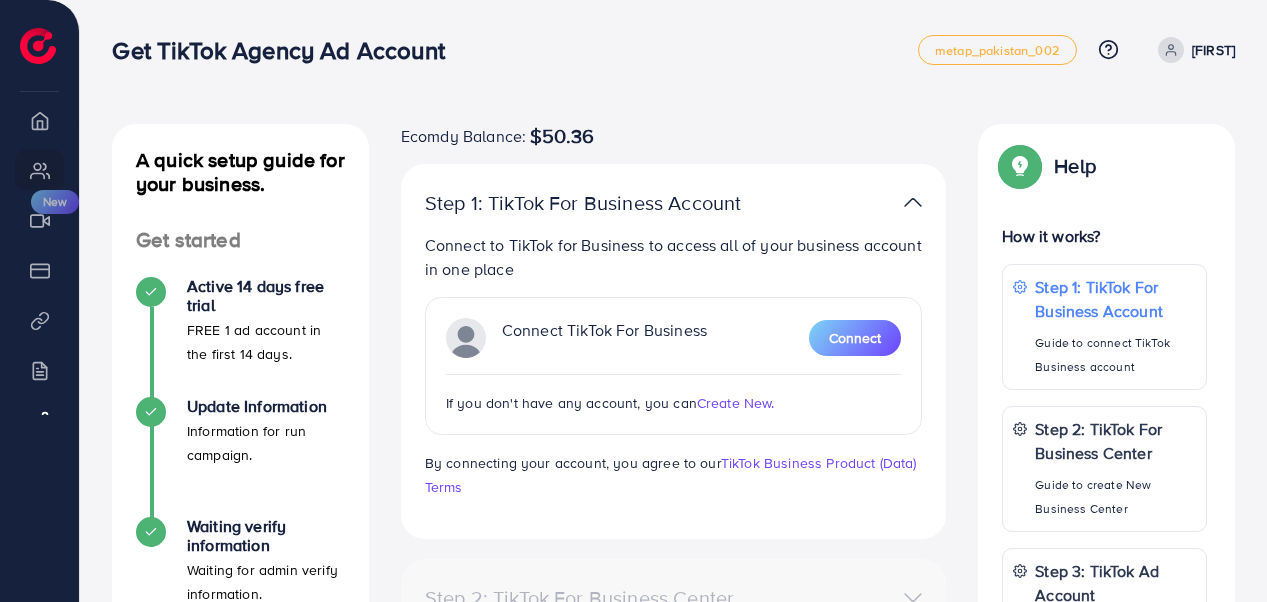 scroll, scrollTop: 0, scrollLeft: 0, axis: both 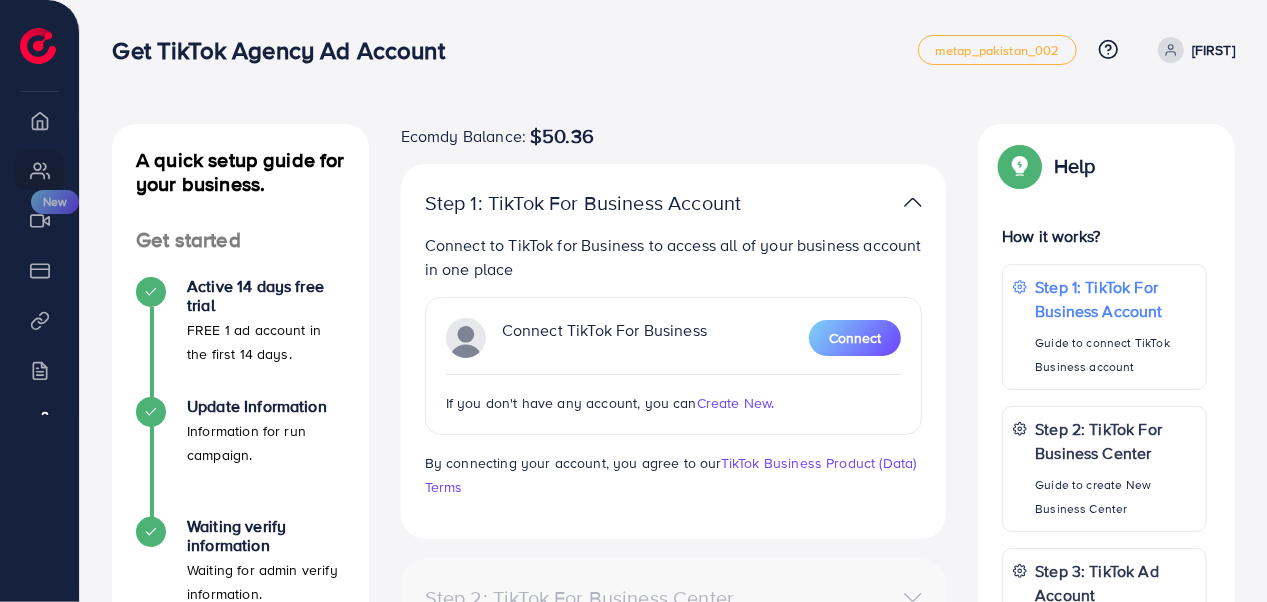 click on "Connect TikTok For Business   Connect" at bounding box center [674, 338] 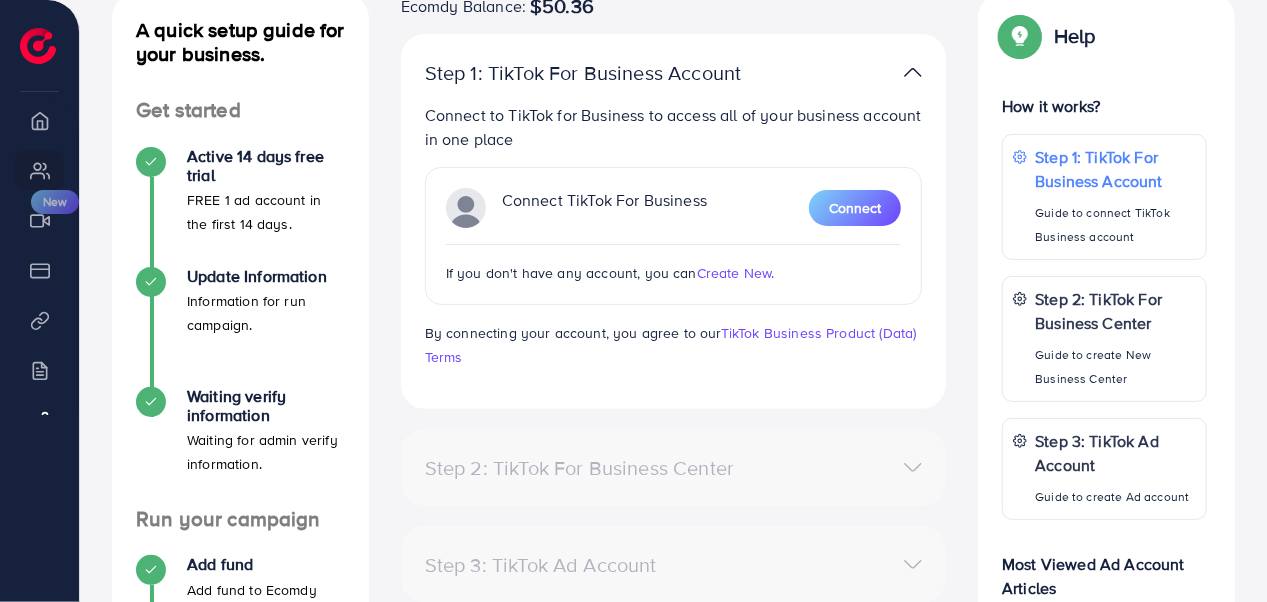scroll, scrollTop: 0, scrollLeft: 0, axis: both 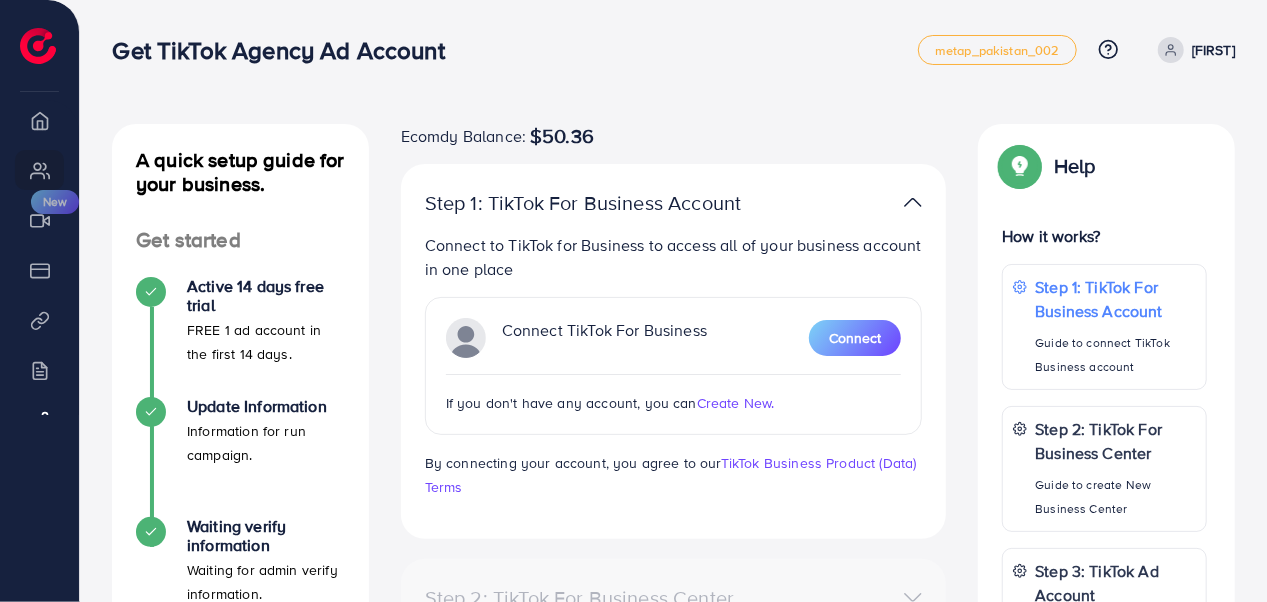 click on "Get TikTok Agency Ad Account" at bounding box center [515, 50] 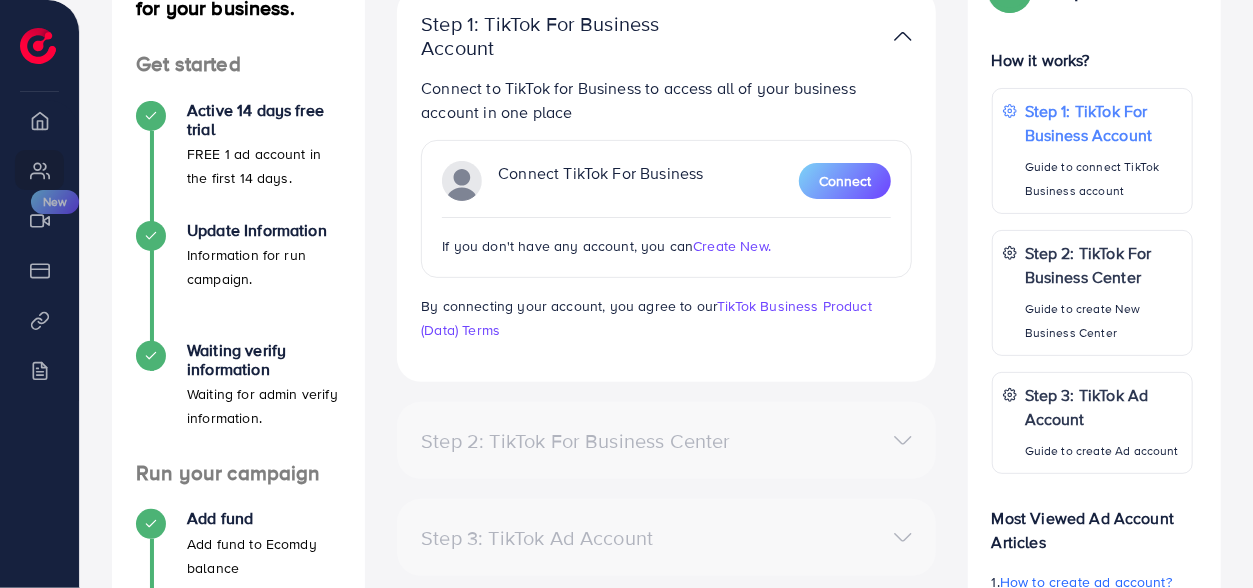 scroll, scrollTop: 177, scrollLeft: 0, axis: vertical 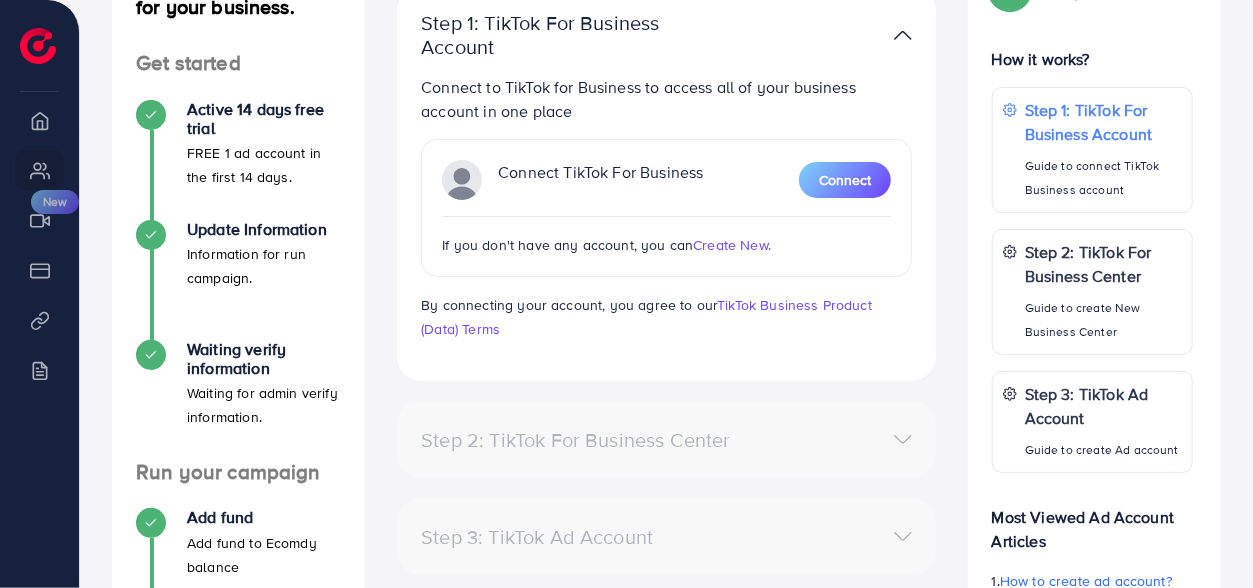 click on "Create New." at bounding box center (732, 245) 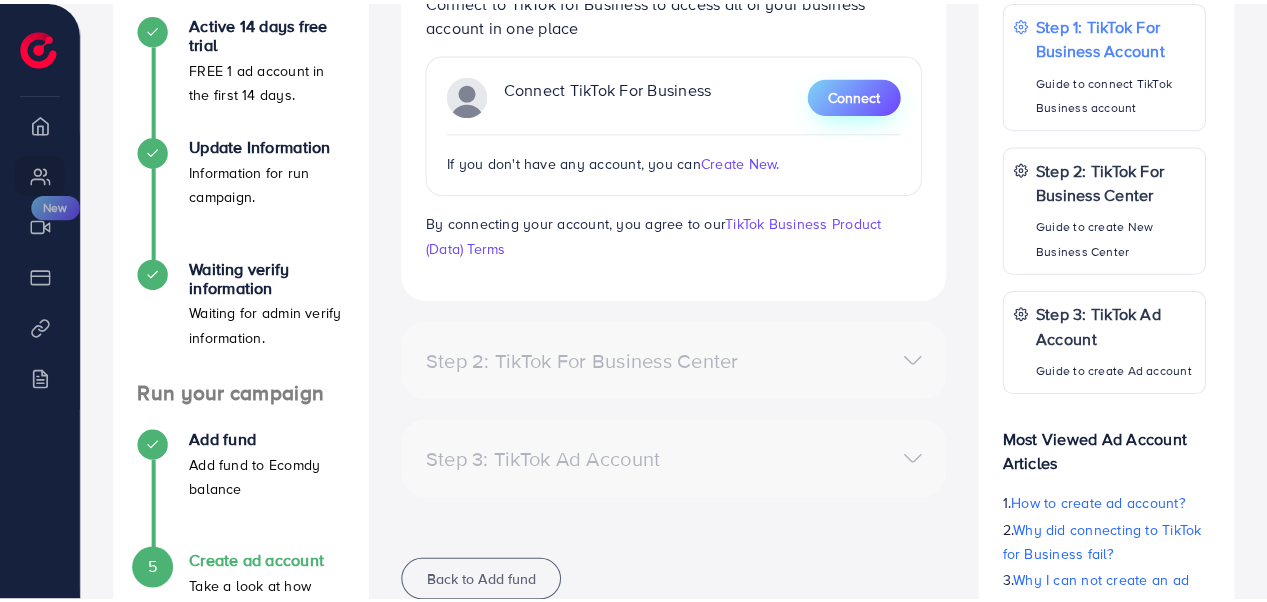 scroll, scrollTop: 246, scrollLeft: 0, axis: vertical 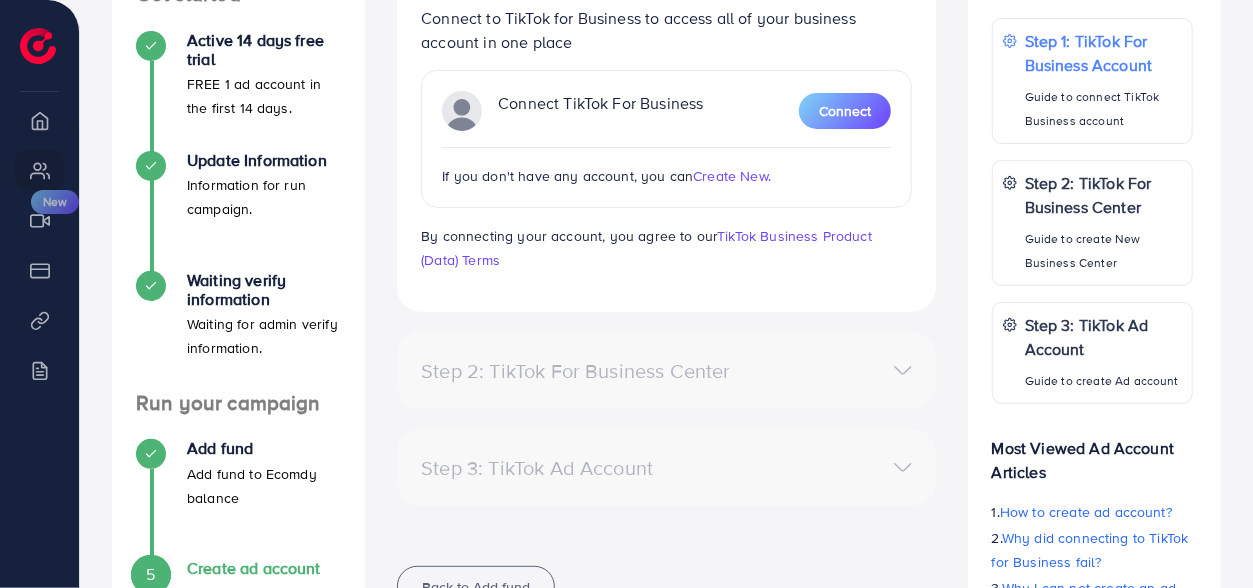 click on "Create New." at bounding box center [732, 176] 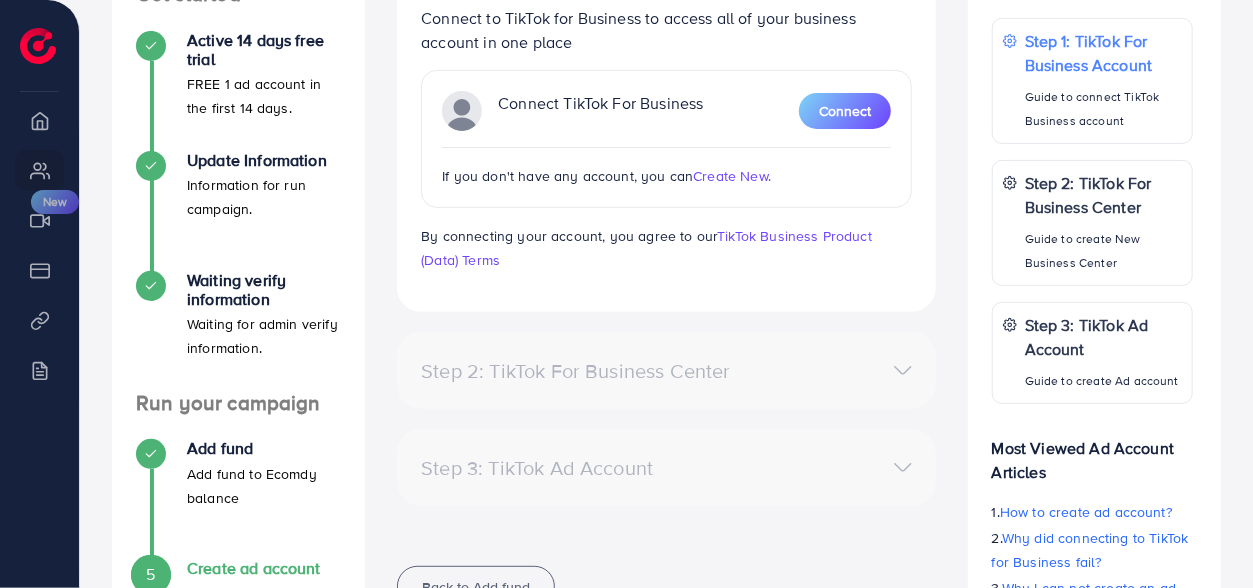 click on "Create New." at bounding box center [732, 176] 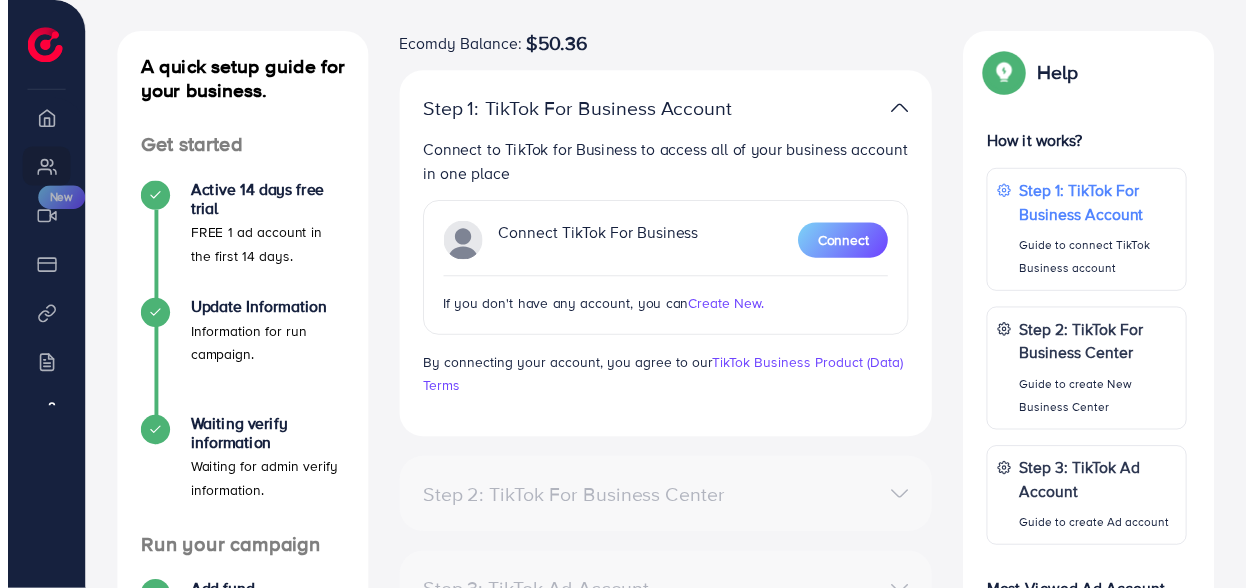 scroll, scrollTop: 92, scrollLeft: 0, axis: vertical 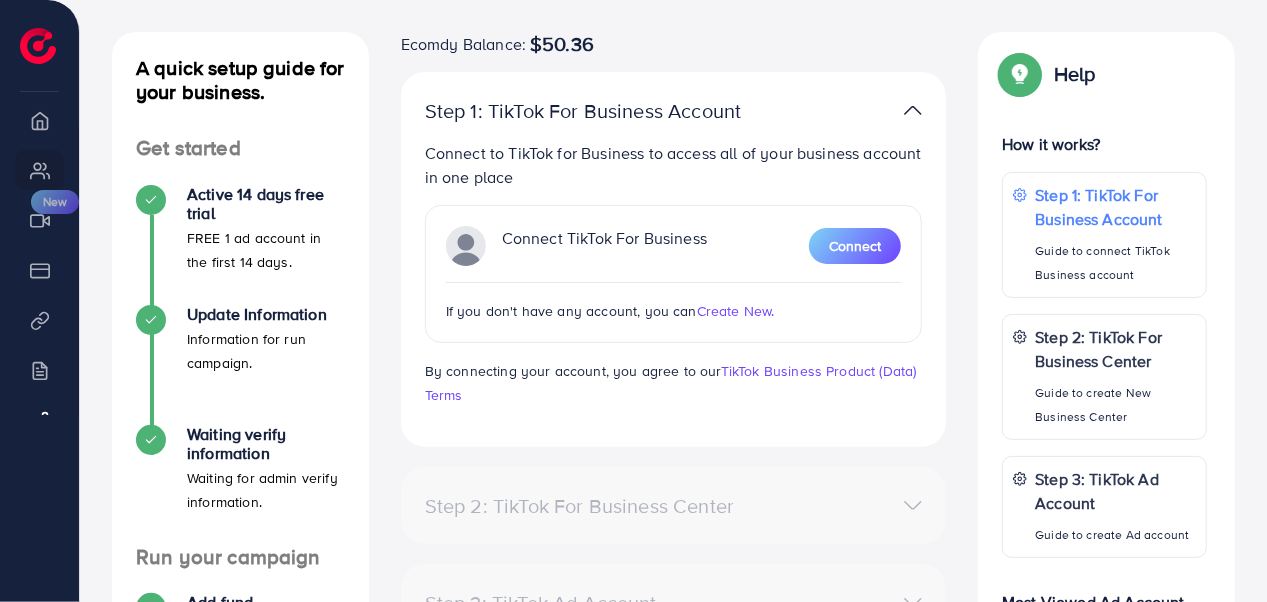 click on "Create New." at bounding box center [736, 311] 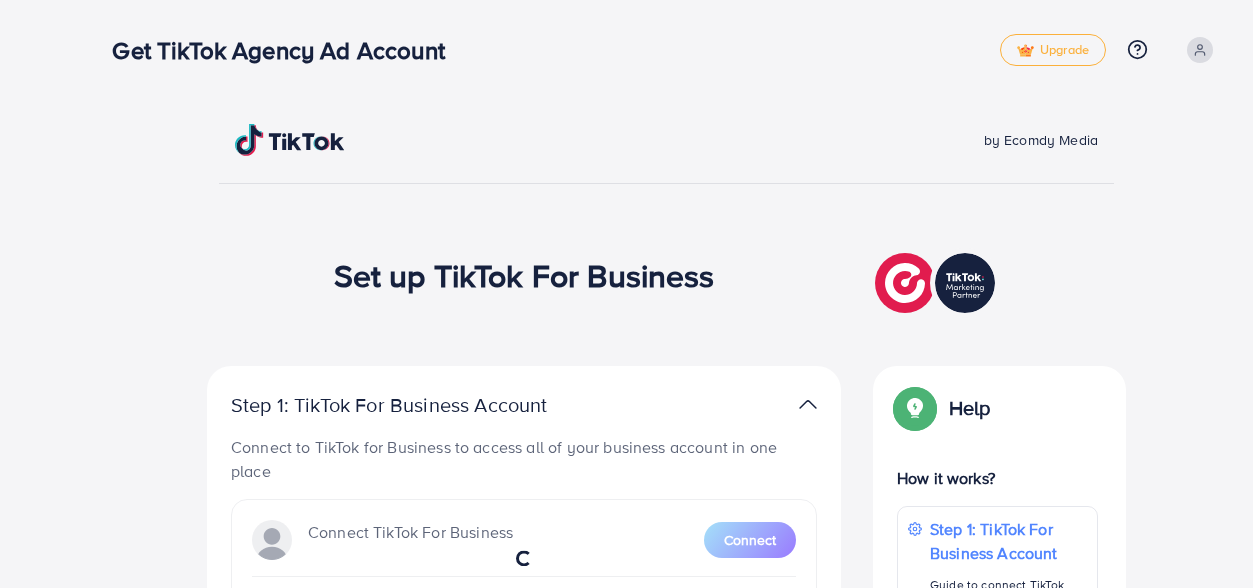 scroll, scrollTop: 0, scrollLeft: 0, axis: both 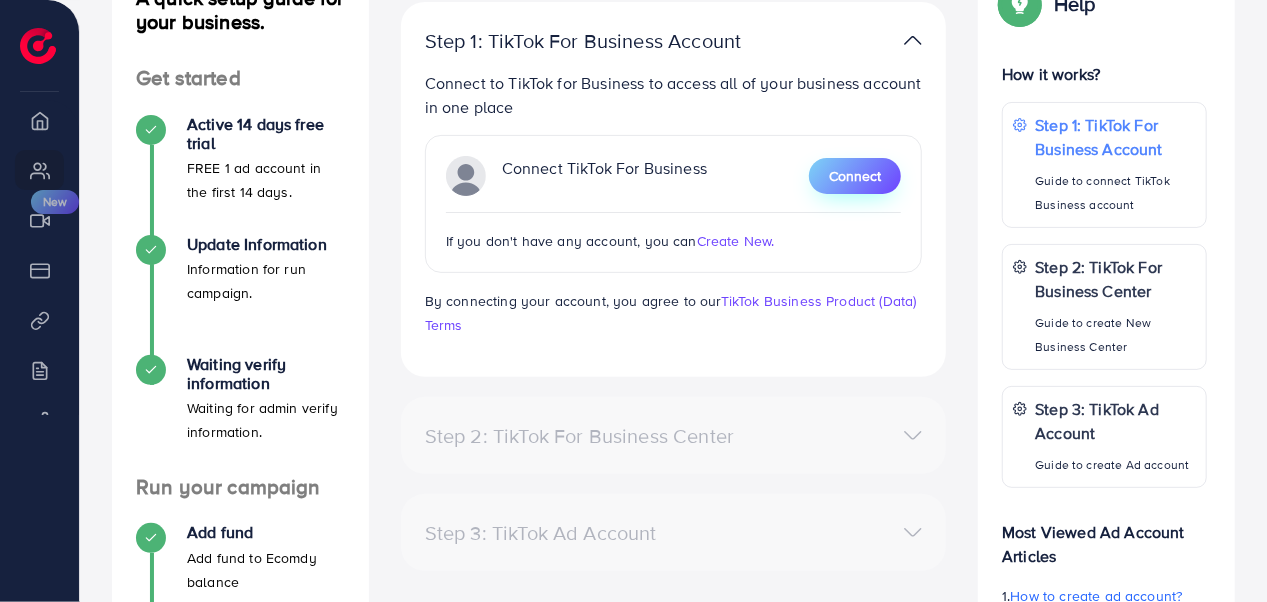 click on "Connect" at bounding box center [855, 176] 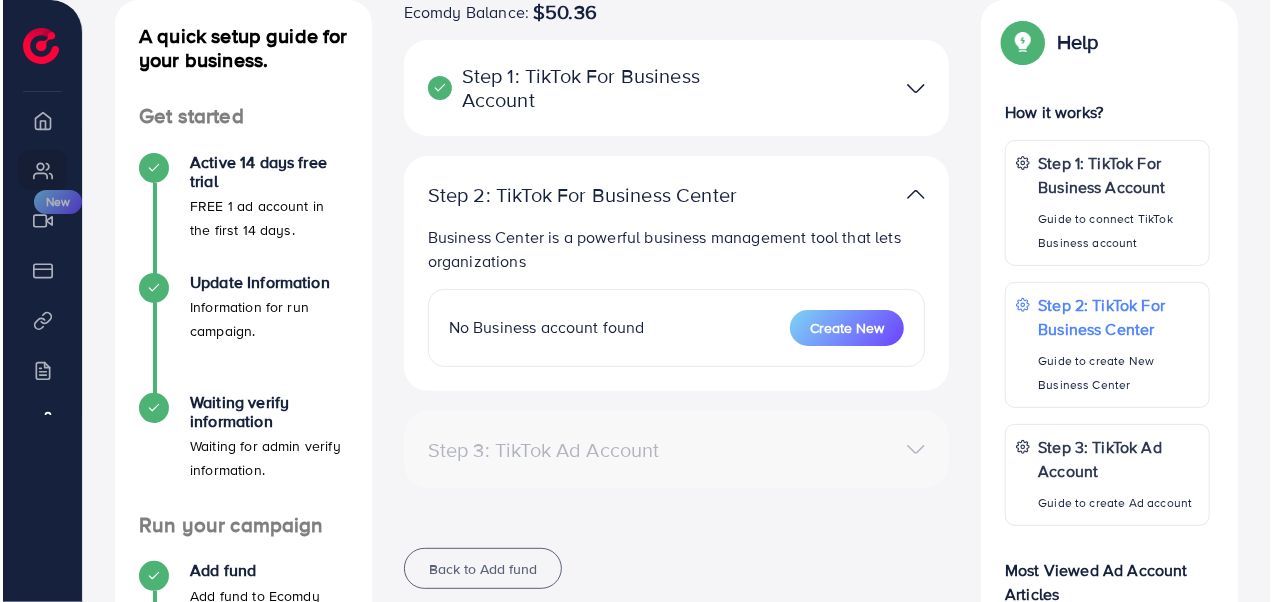 scroll, scrollTop: 122, scrollLeft: 0, axis: vertical 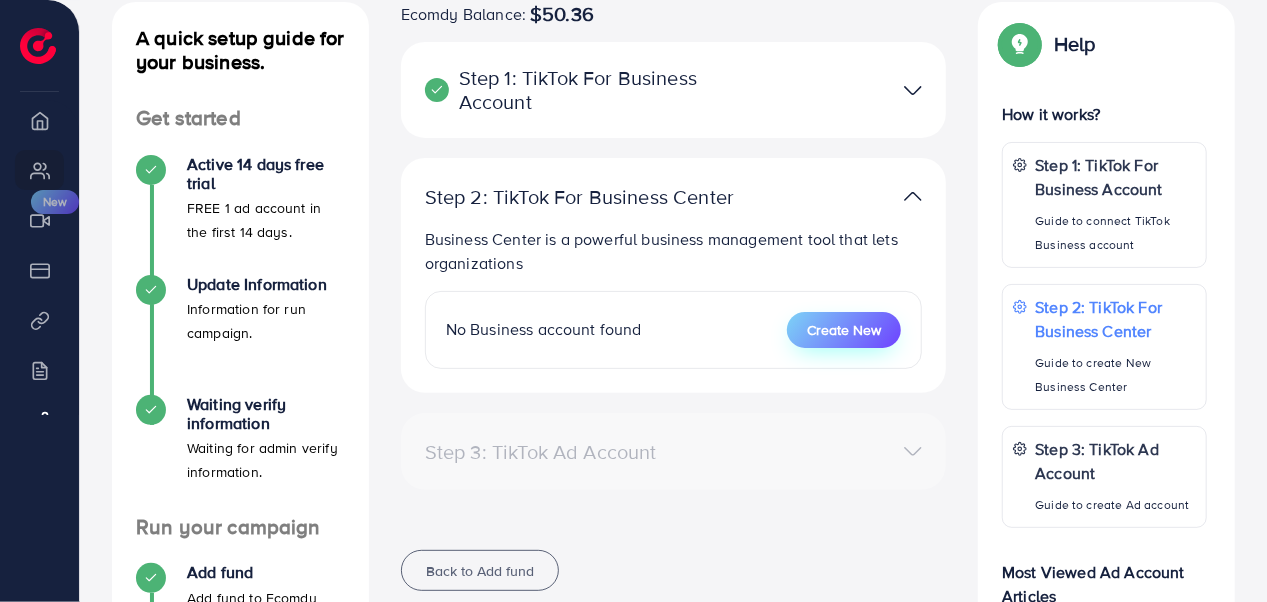 click on "Create New" at bounding box center (844, 330) 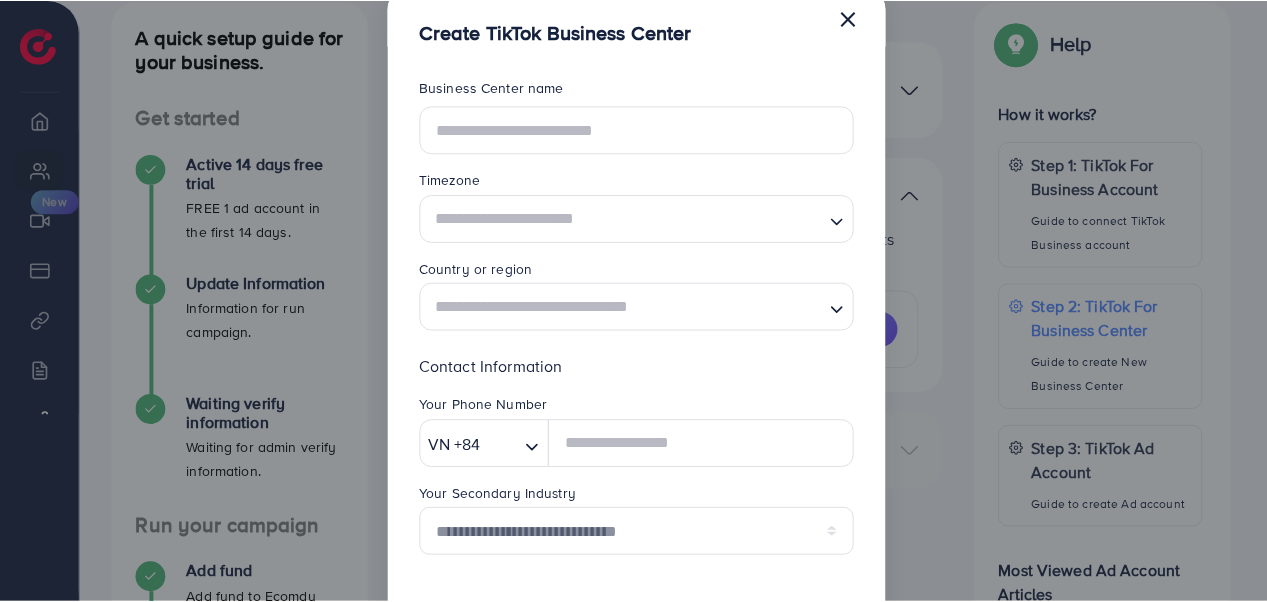 scroll, scrollTop: 50, scrollLeft: 0, axis: vertical 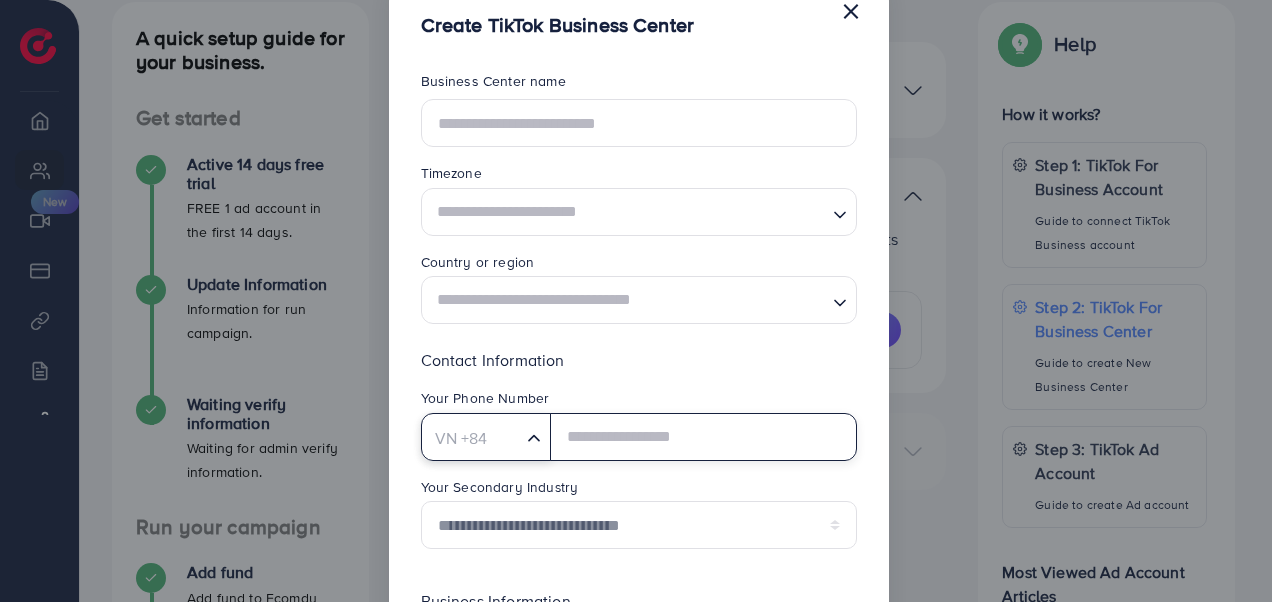 click 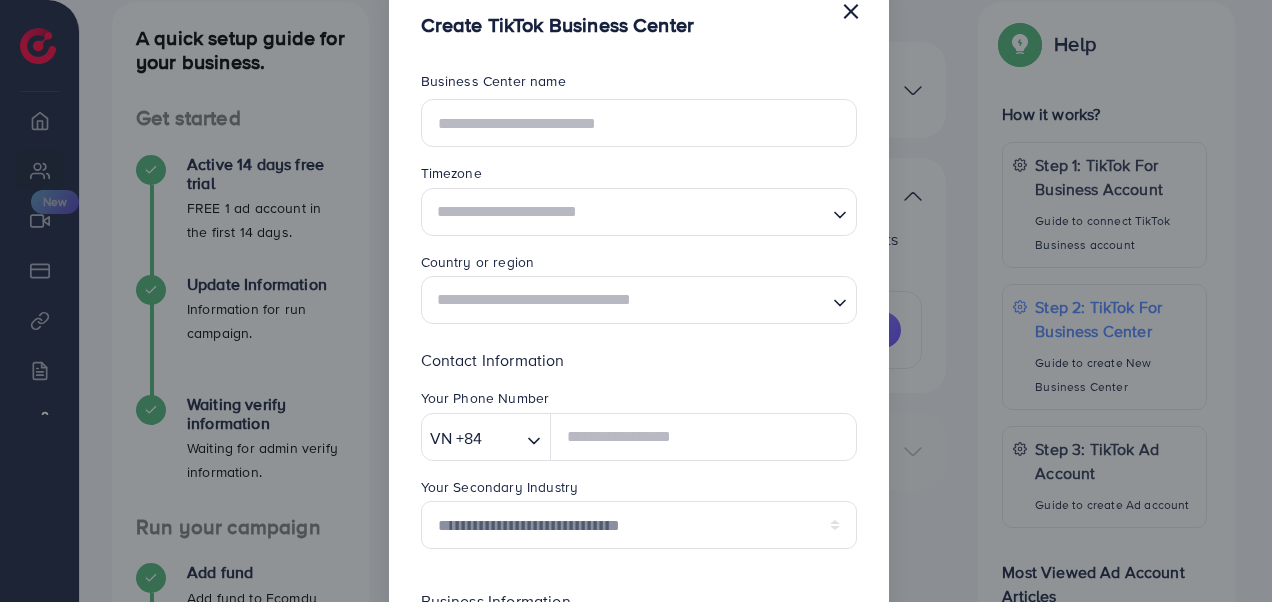 click on "Contact Information  Your Phone Number   VN +84           Loading...     Antigua and Barbuda(AC) +247 Andorra(AD) +376 United Arab Emirates(AE) +971 Afghanistan(AF) +93 Antigua and Barbuda(AG) +1 Anguilla(AI) +1 Albania(AL) +355 Armenia(AM) +374 Angola(AO) +244 Argentina(AR) +54 American Samoa(AS) +1 Austria(AT) +43 Australia(AU) +61 Aruba(AW) +297 Åland Islands(AX) +358 Azerbaijan(AZ) +994 Bosnia and Herzegovina(BA) +387 Barbados(BB) +1 Bangladesh(BD) +880 Belgium(BE) +32 Burkina Faso(BF) +226 Bulgaria(BG) +359 Bahrain(BH) +973 Burundi(BI) +257 Benin(BJ) +229 Saint Barthélemy(BL) +590 Bermuda(BM) +1 Brunei Darussalam(BN) +673 Bolivia, Plurinational State of(BO) +591 Bonaire, Sint Eustatius and Saba(BQ) +599 Brazil(BR) +55 Bahamas(BS) +1 Bhutan(BT) +975 Botswana(BW) +267 Belarus(BY) +375 Belize(BZ) +501 Canada(CA) +1 Cocos (Keeling) Islands(CC) +61 Central African Republic(CF) +236 Congo(CG) +242 Switzerland(CH) +41 Cook Islands(CK) +682 Chile(CL) +56 Cameroon(CM) +237 China(CN) +86 Colombia(CO) +57 +506" at bounding box center [639, 456] 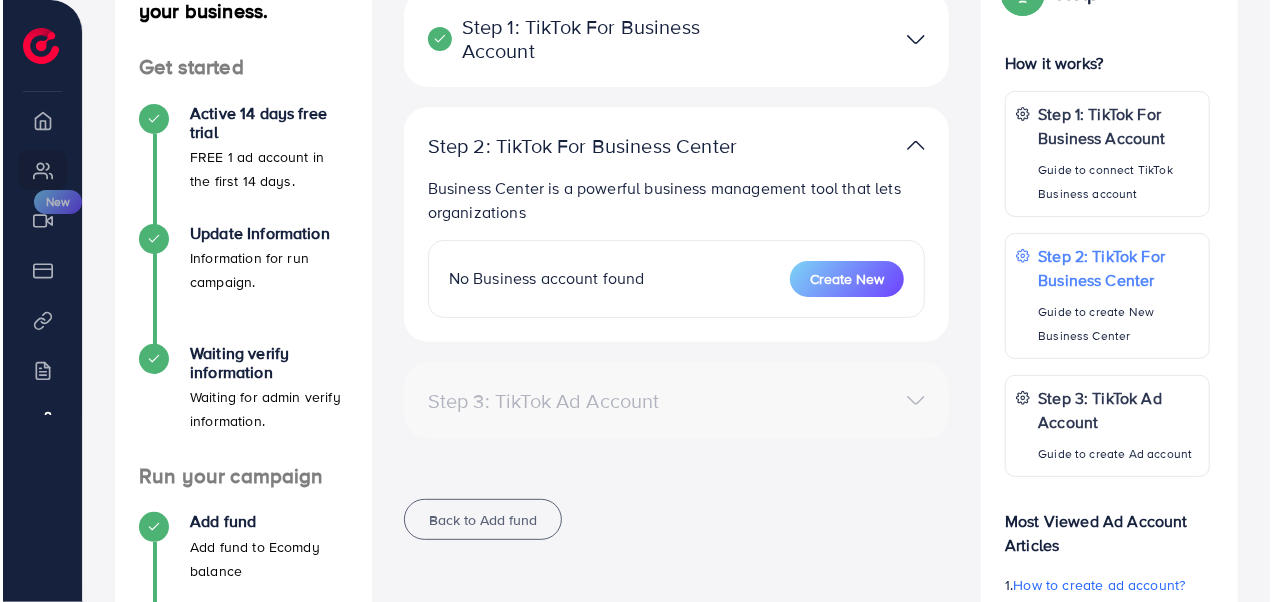 scroll, scrollTop: 180, scrollLeft: 0, axis: vertical 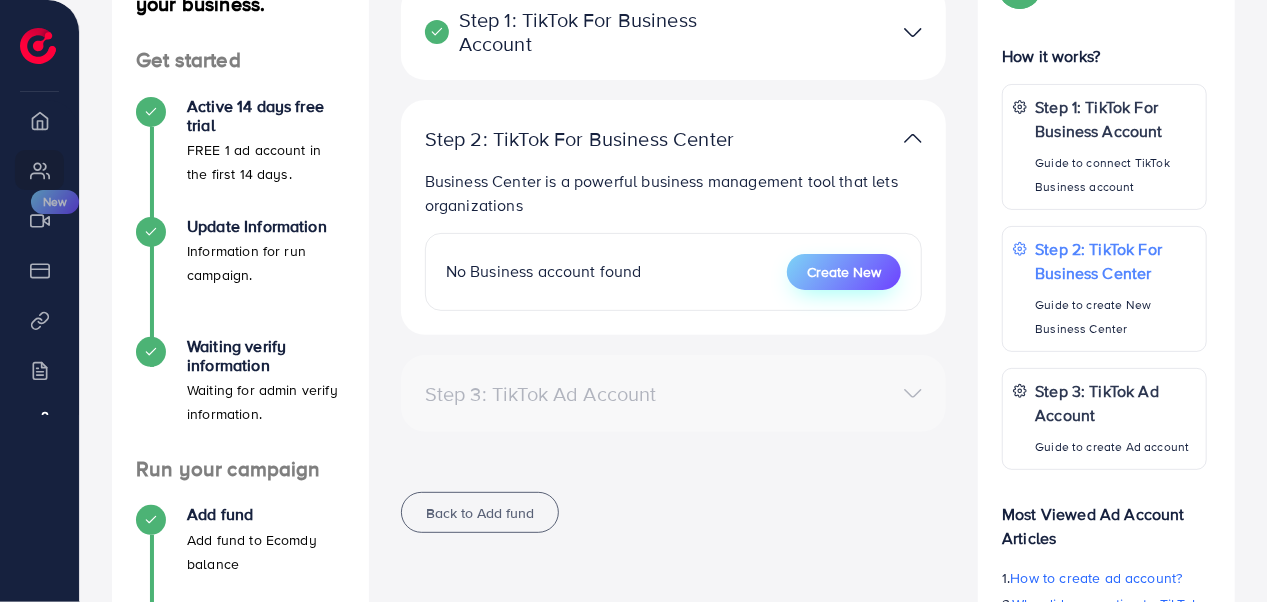 click on "Create New" at bounding box center (844, 272) 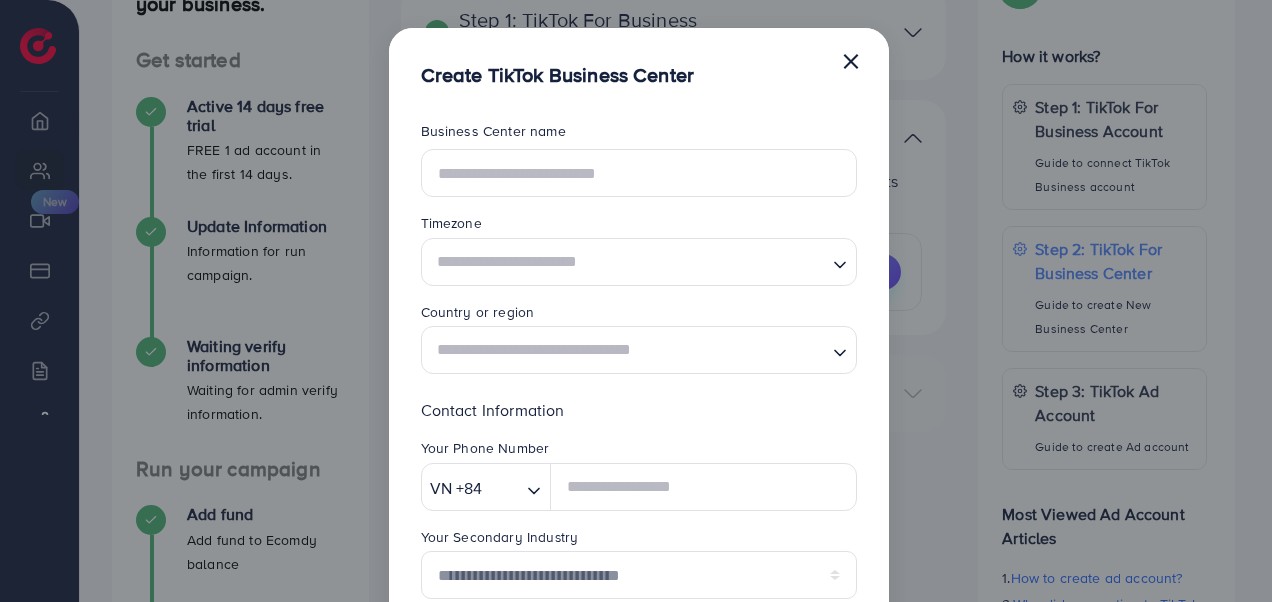 scroll, scrollTop: 0, scrollLeft: 0, axis: both 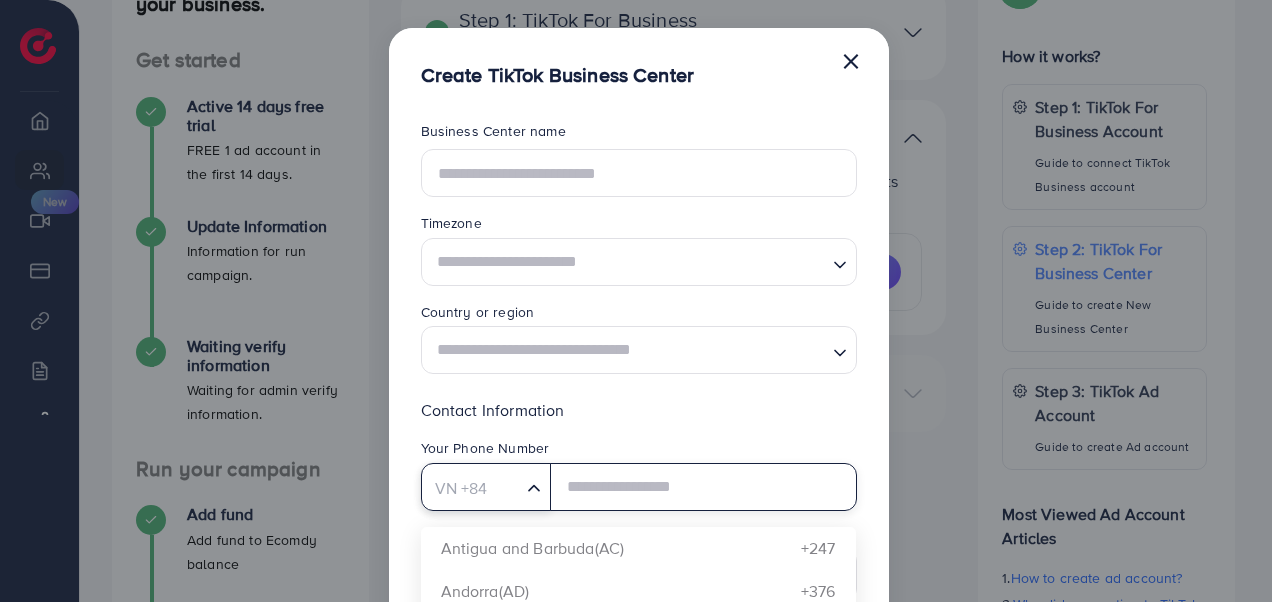 click 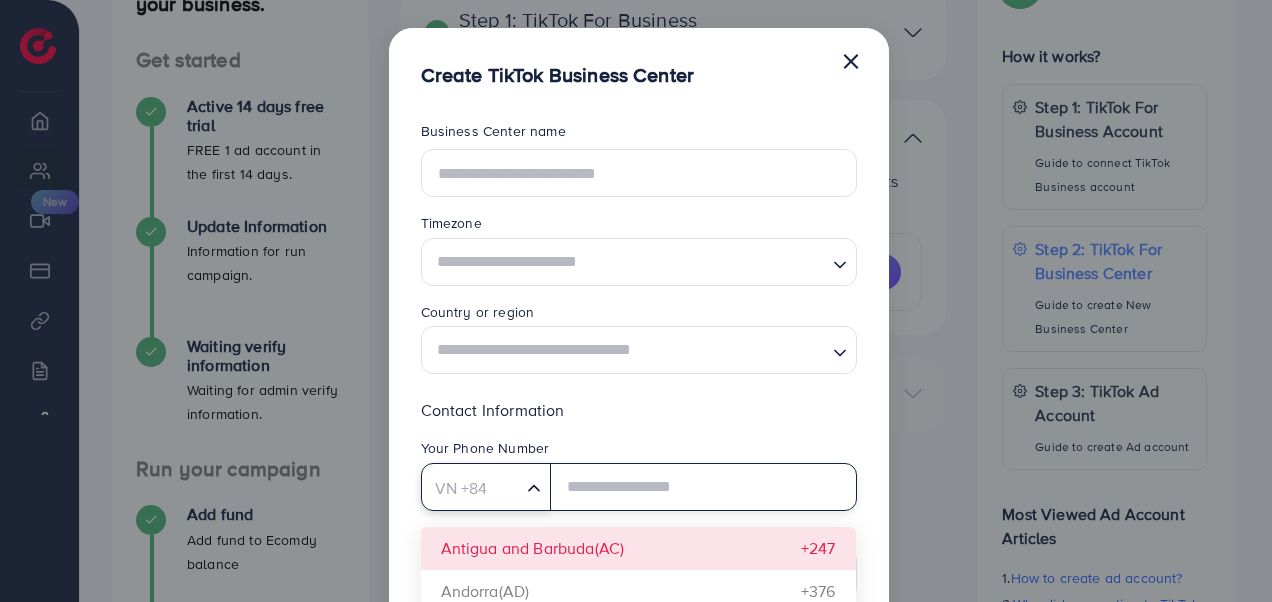type on "*" 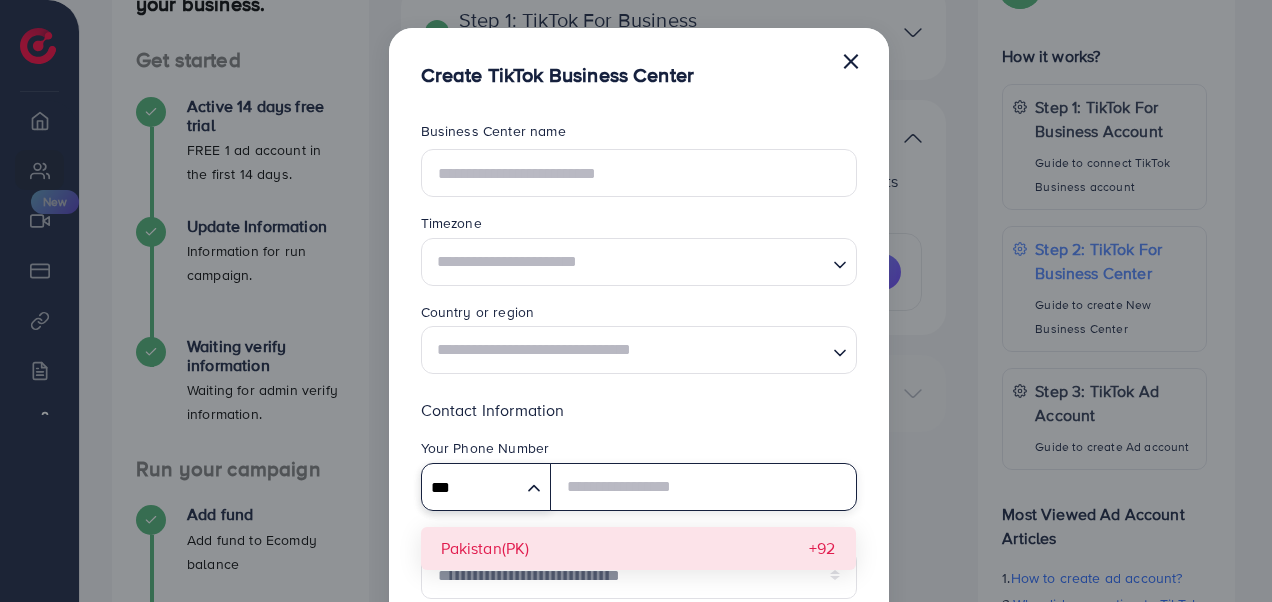 type on "***" 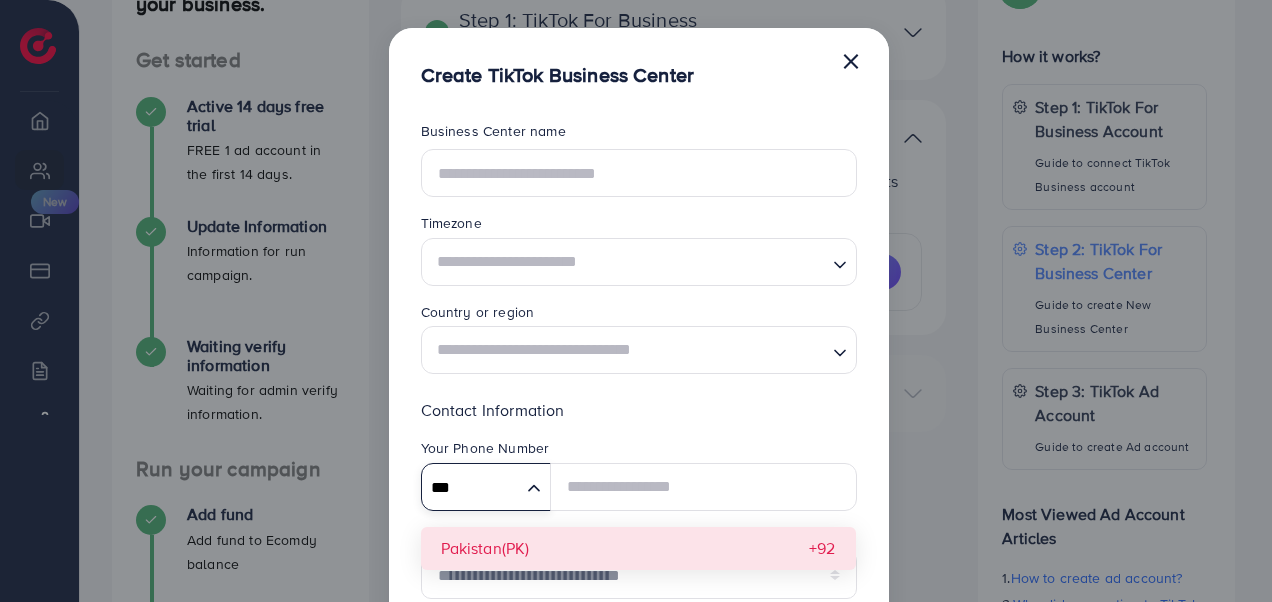 type 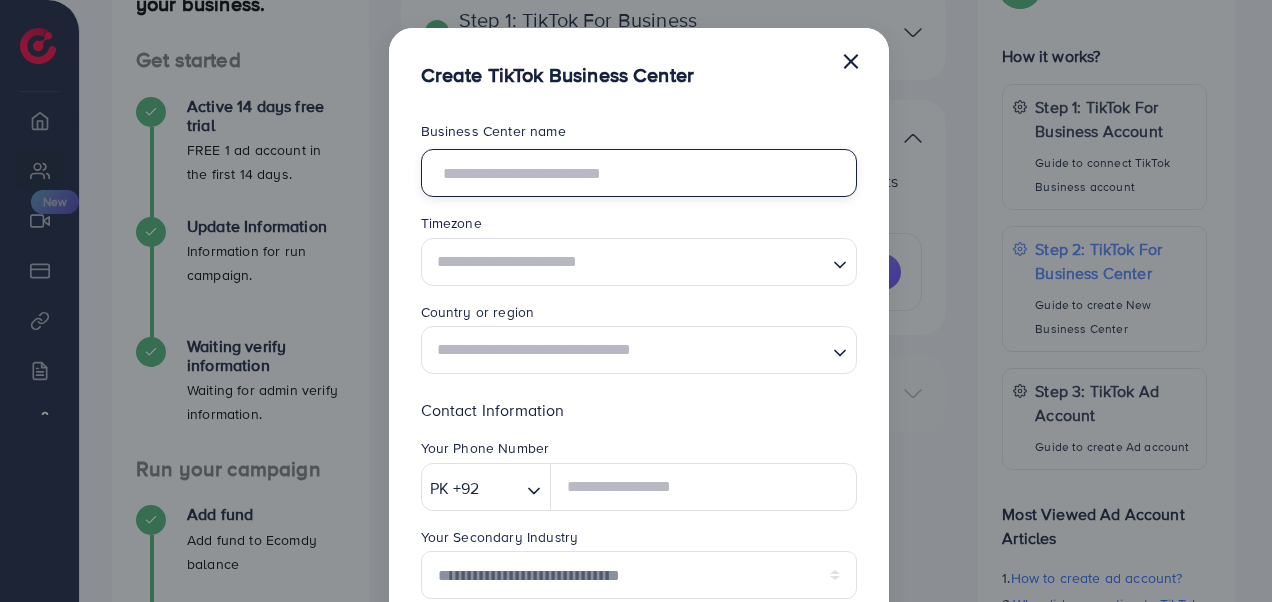 click at bounding box center (639, 173) 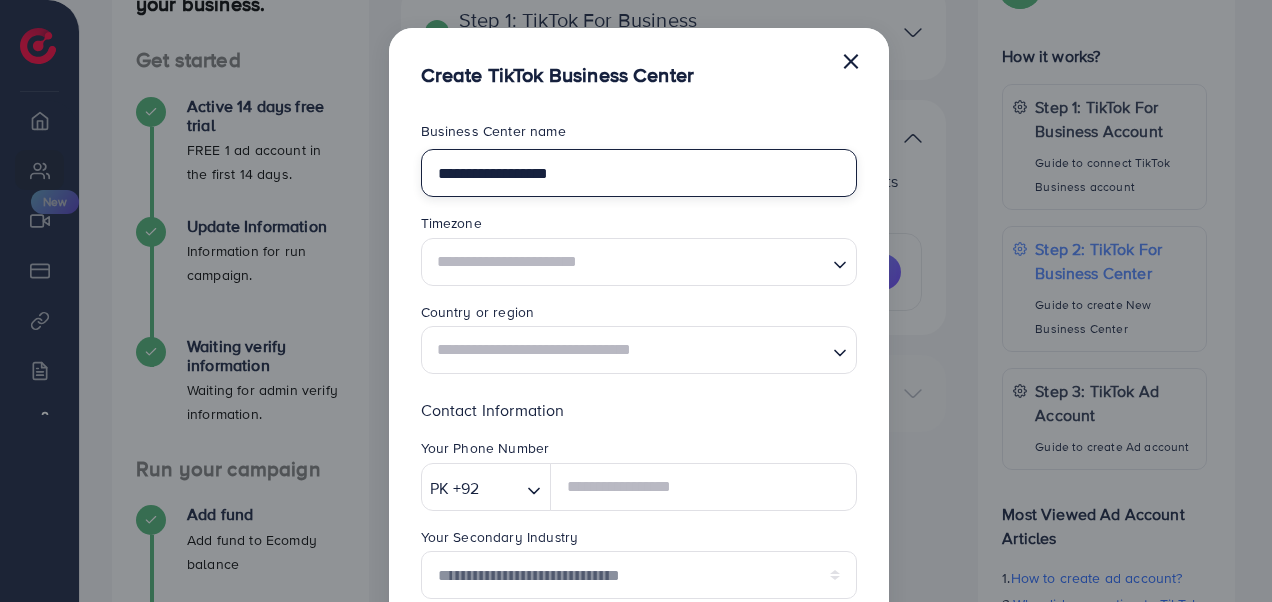 type on "**********" 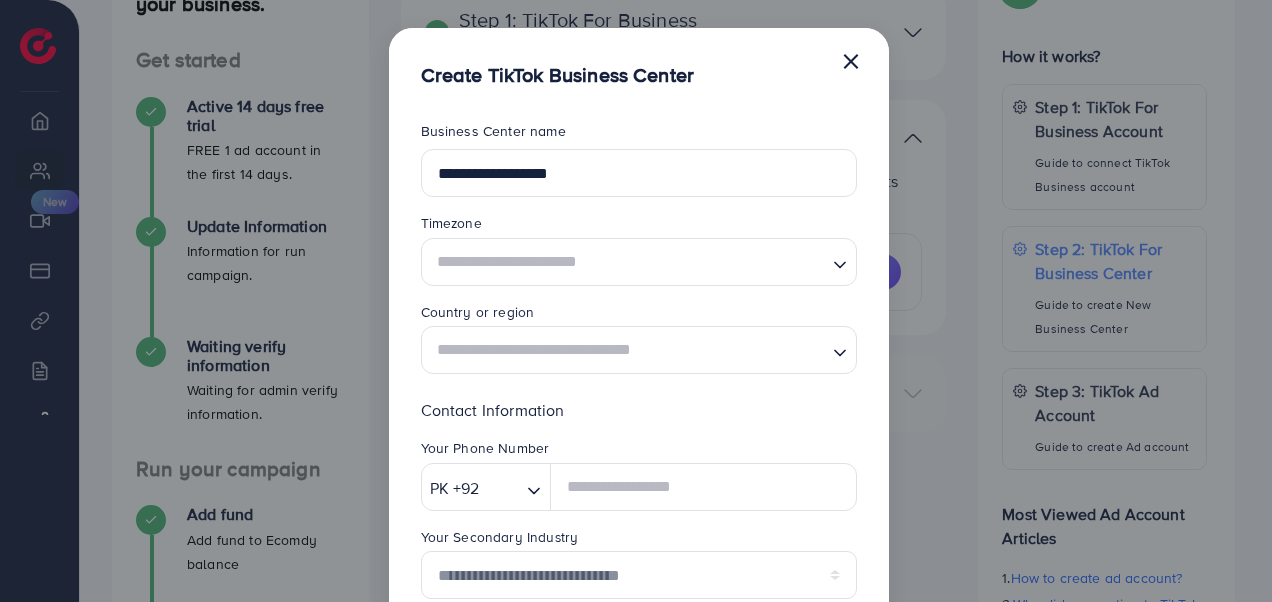 click at bounding box center (627, 261) 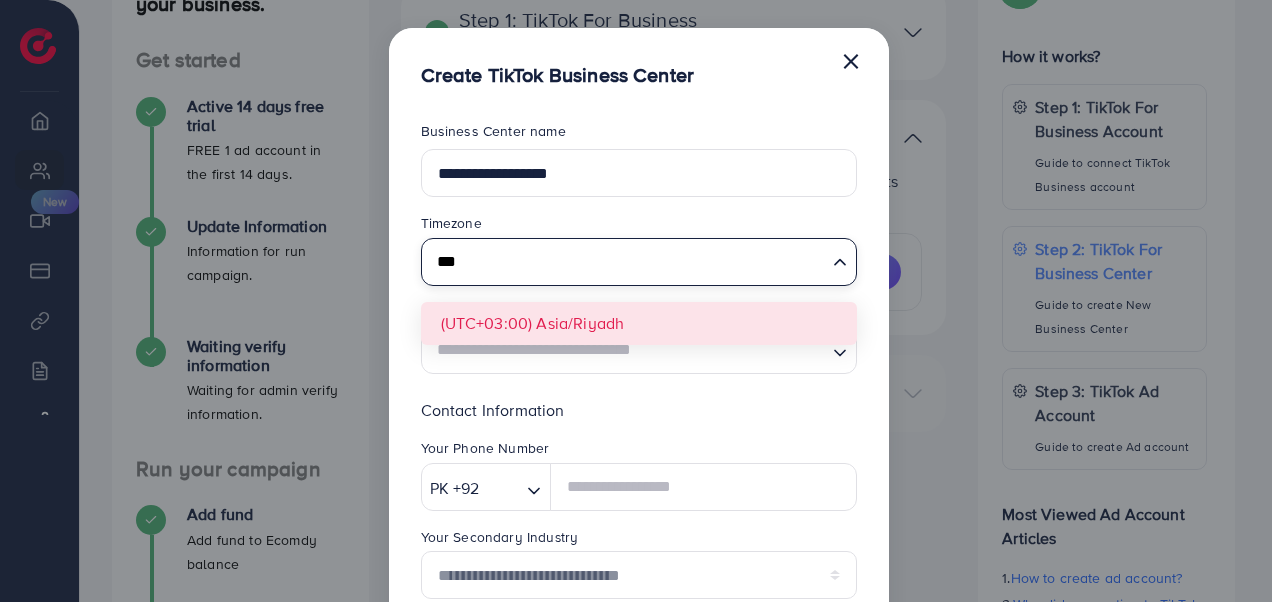 type on "***" 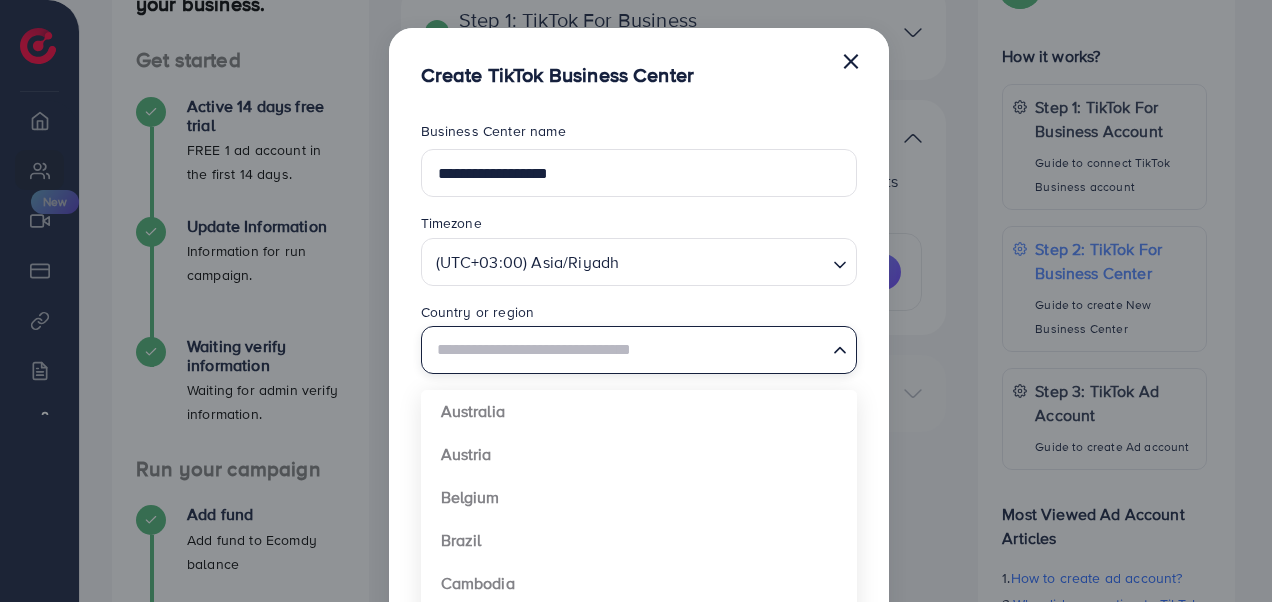 click at bounding box center [627, 350] 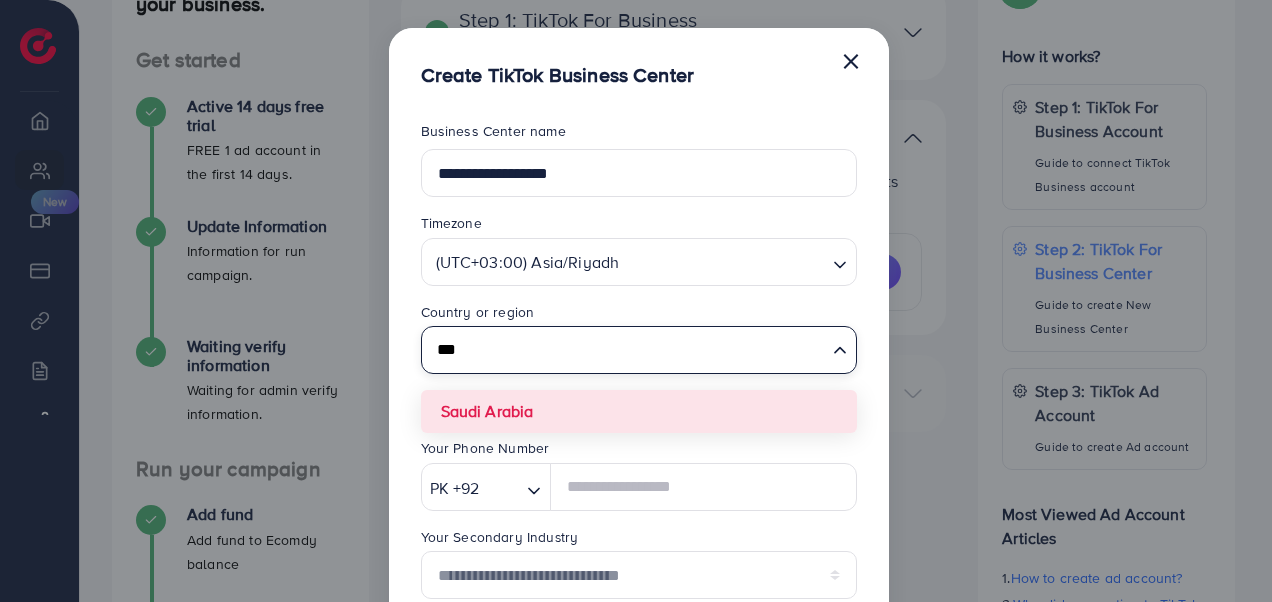 type on "***" 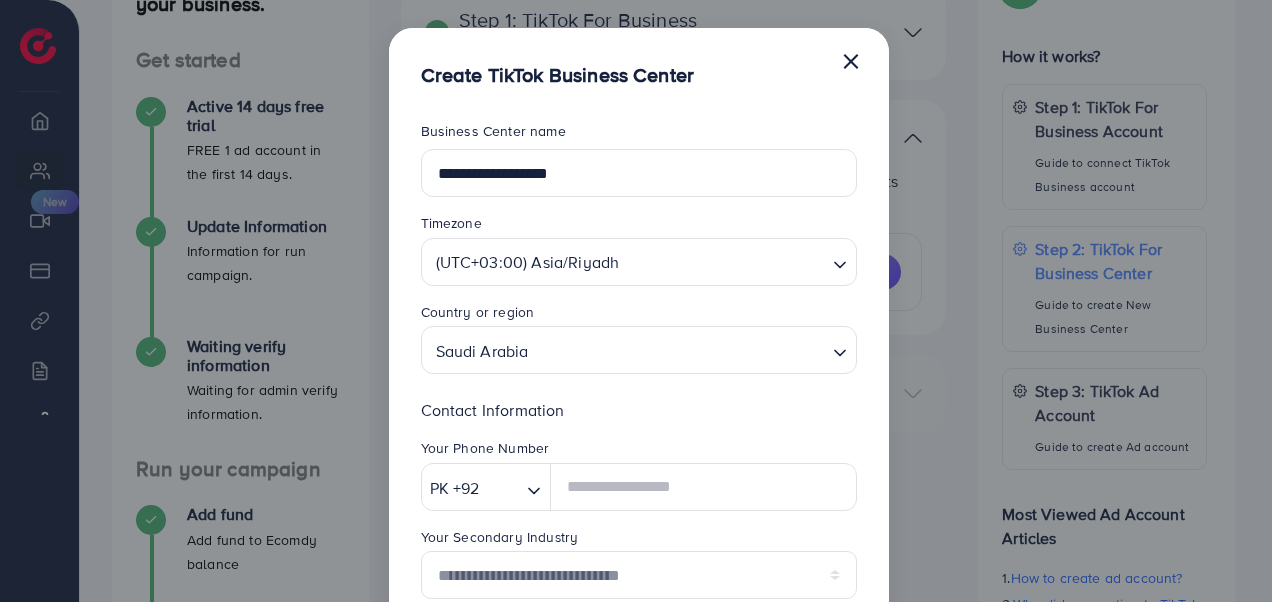 click on "**********" at bounding box center [636, 301] 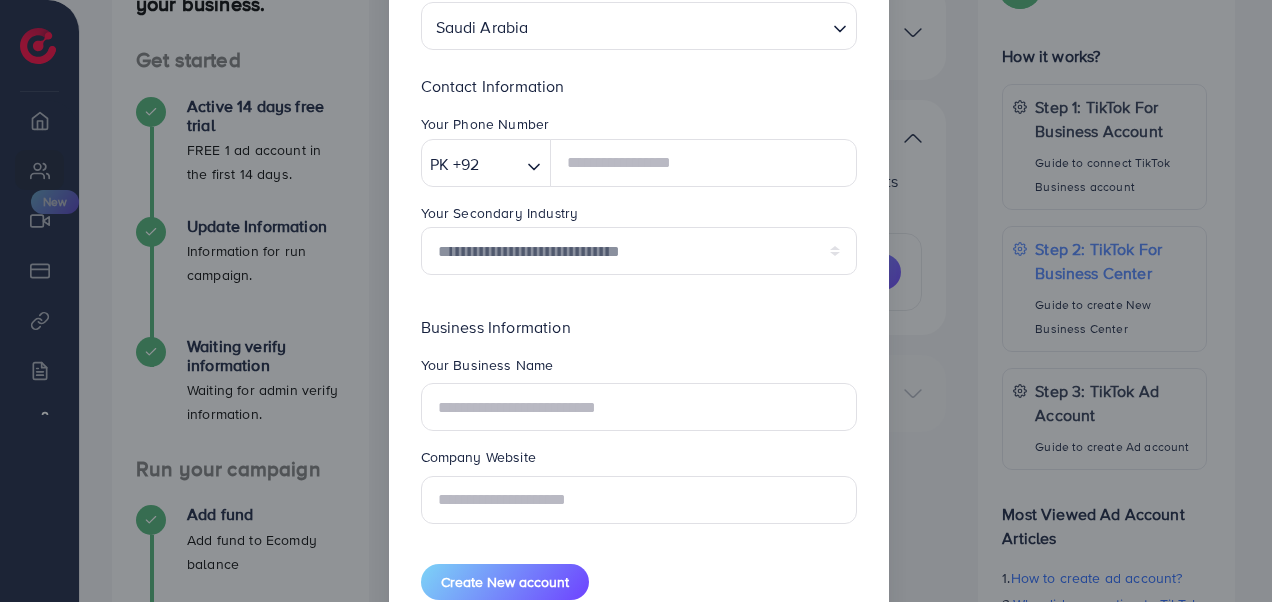 scroll, scrollTop: 381, scrollLeft: 0, axis: vertical 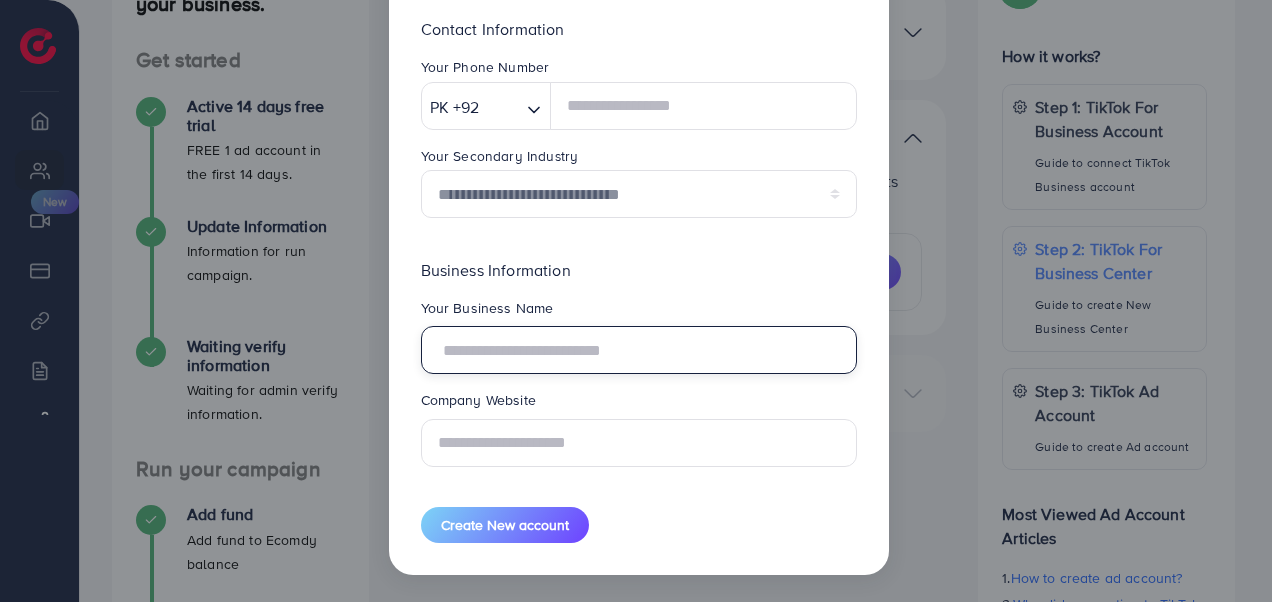 click at bounding box center [639, 350] 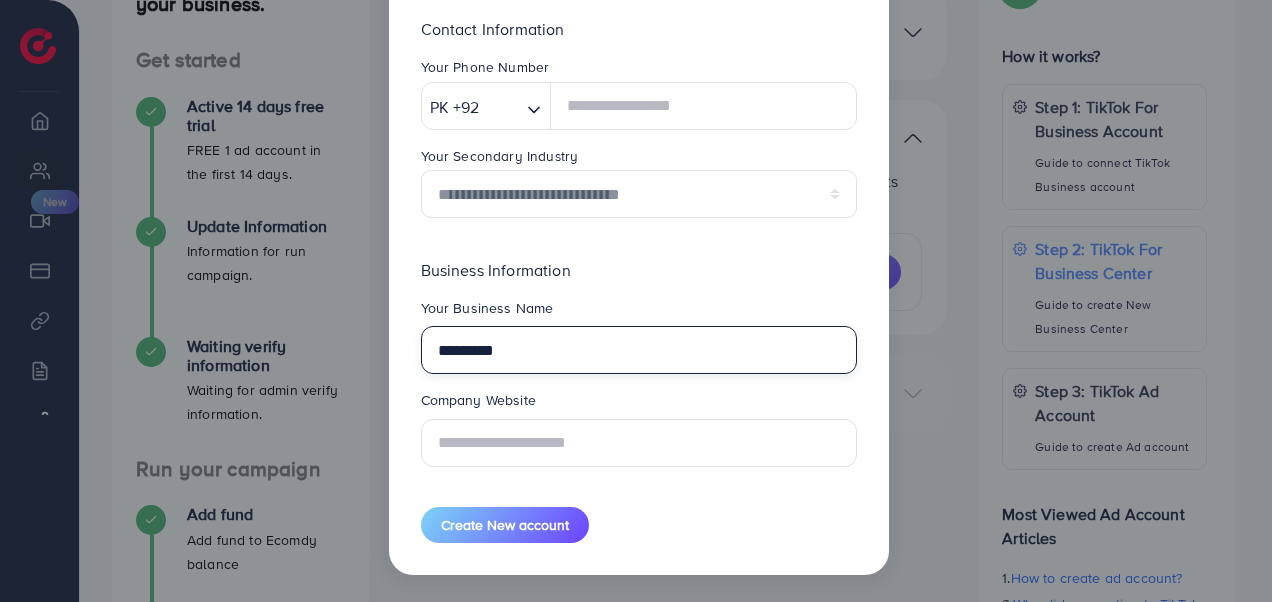 type on "*********" 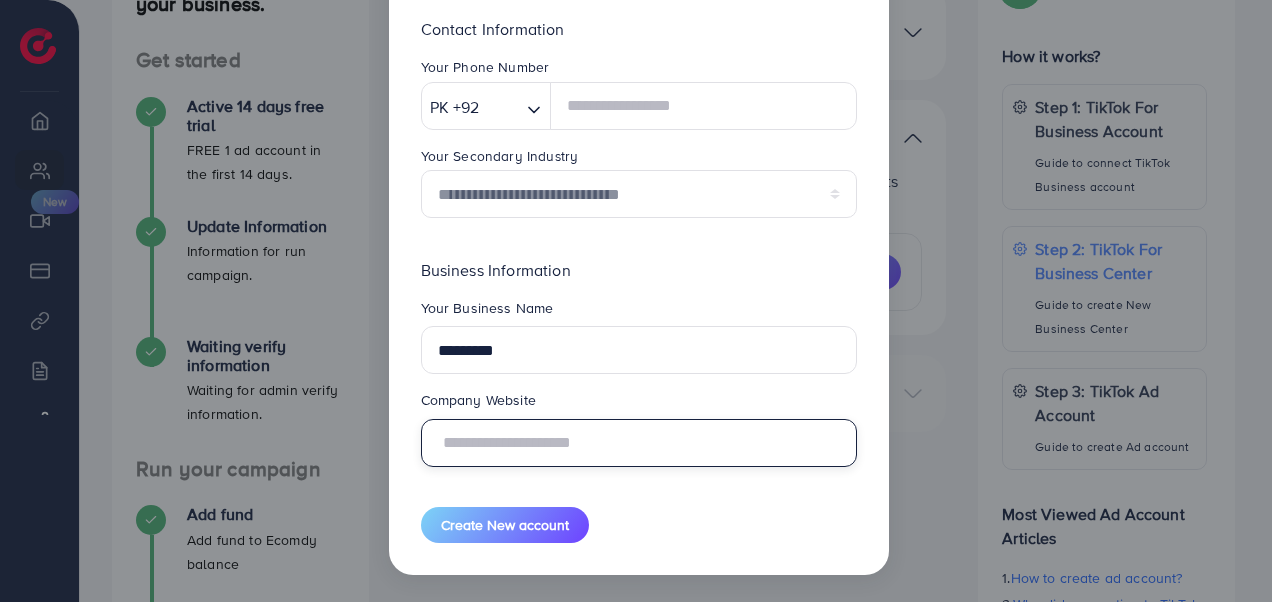click at bounding box center (639, 443) 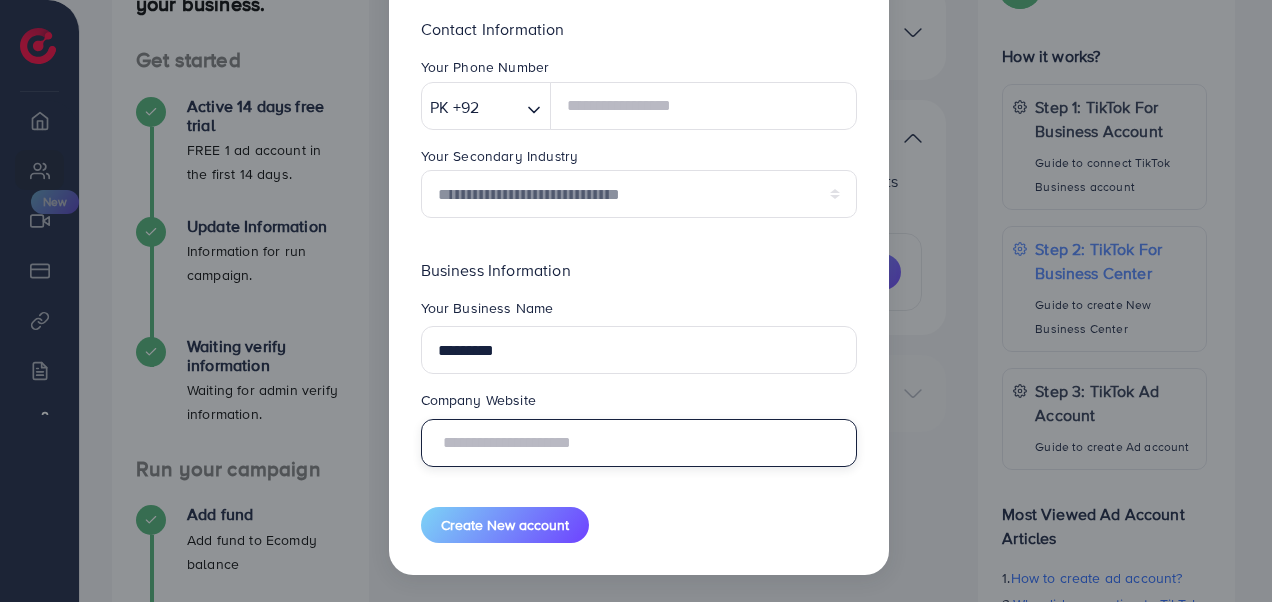 paste on "**********" 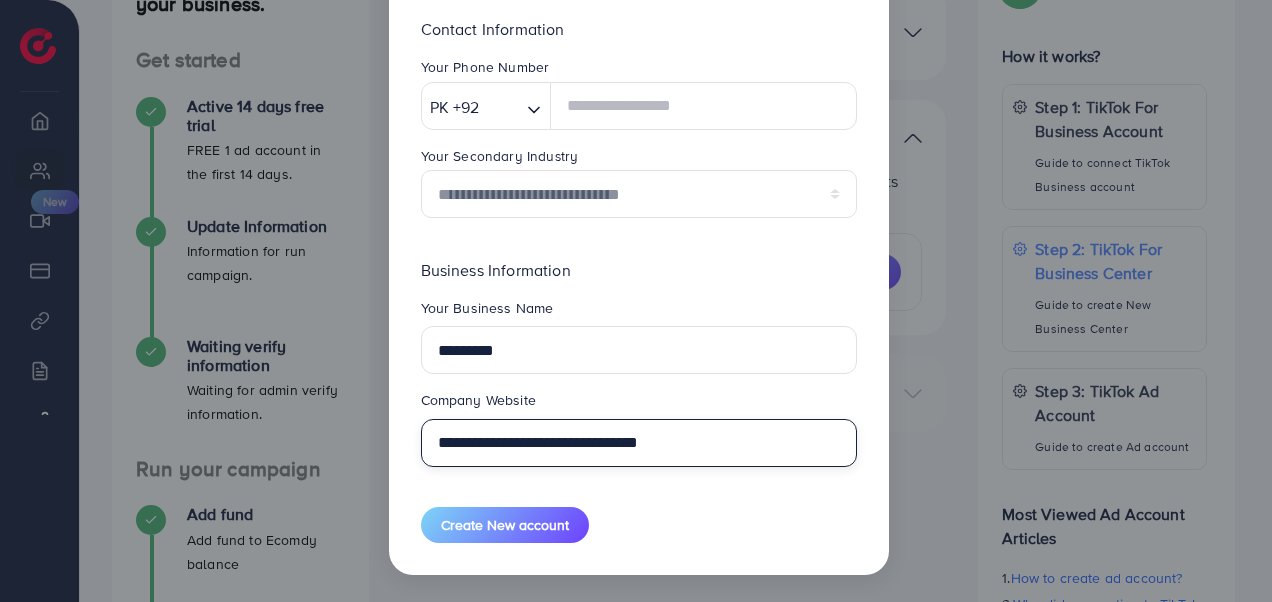 type on "**********" 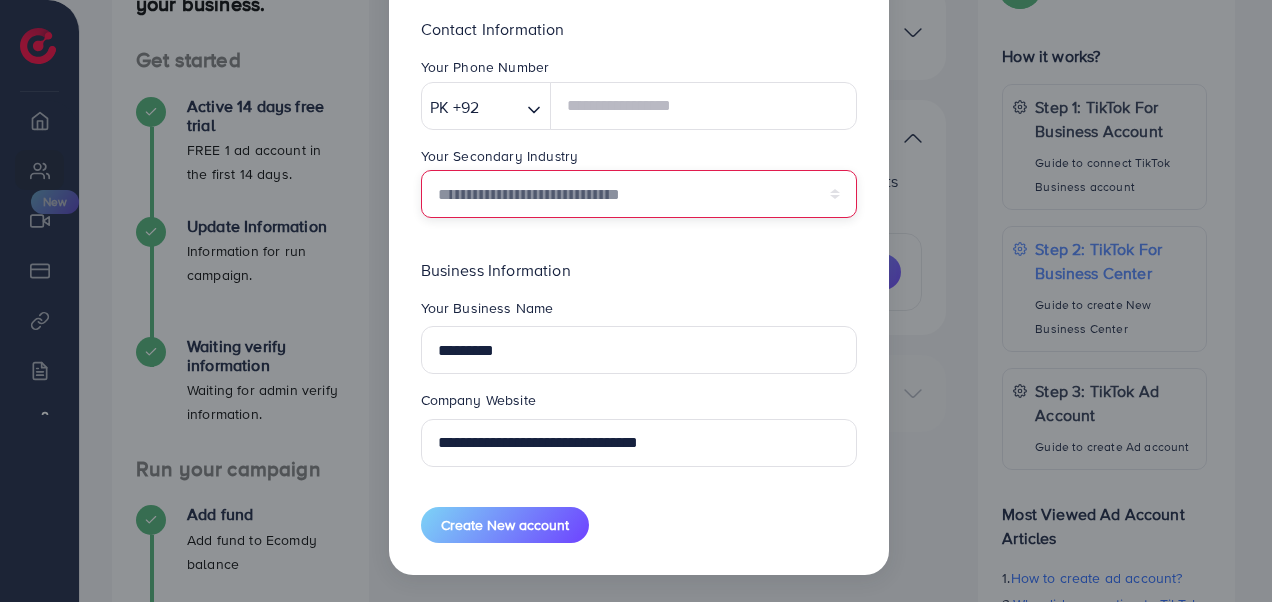 click on "**********" at bounding box center [639, 194] 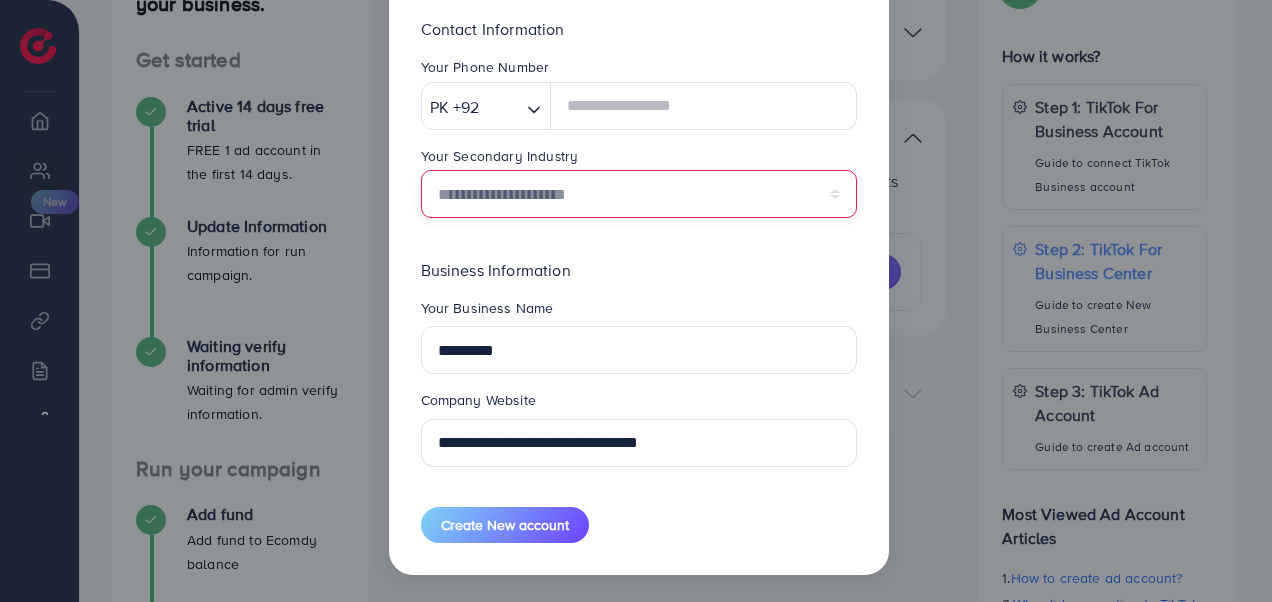 click on "**********" at bounding box center (639, 194) 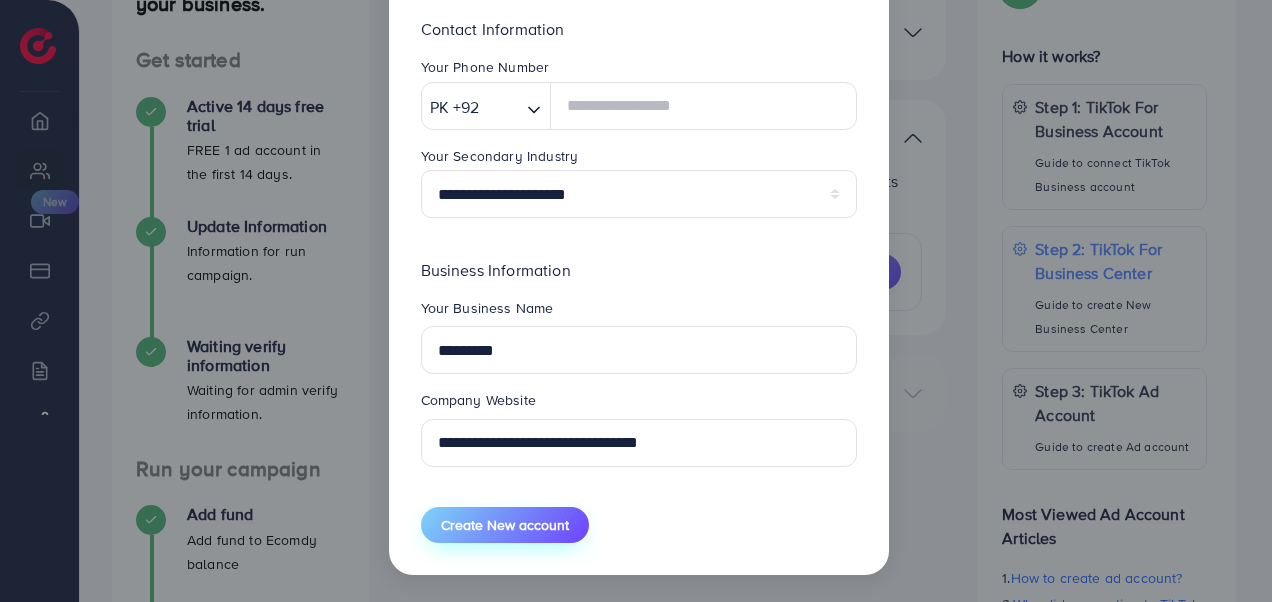 click on "Create New account" at bounding box center (505, 525) 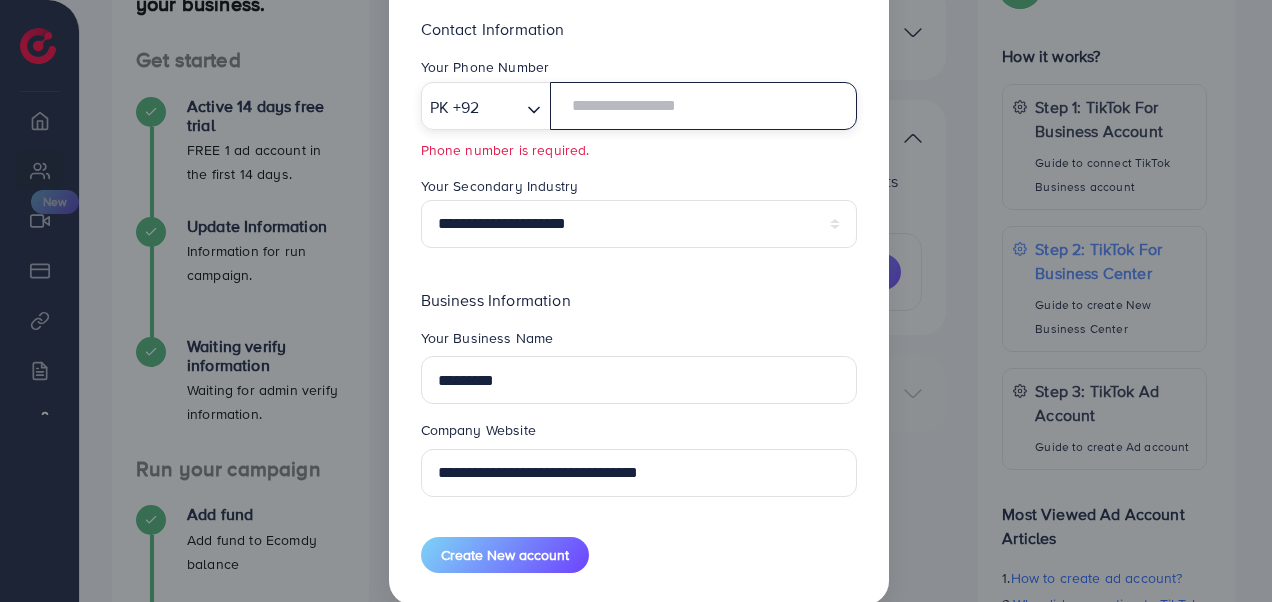 click at bounding box center [703, 106] 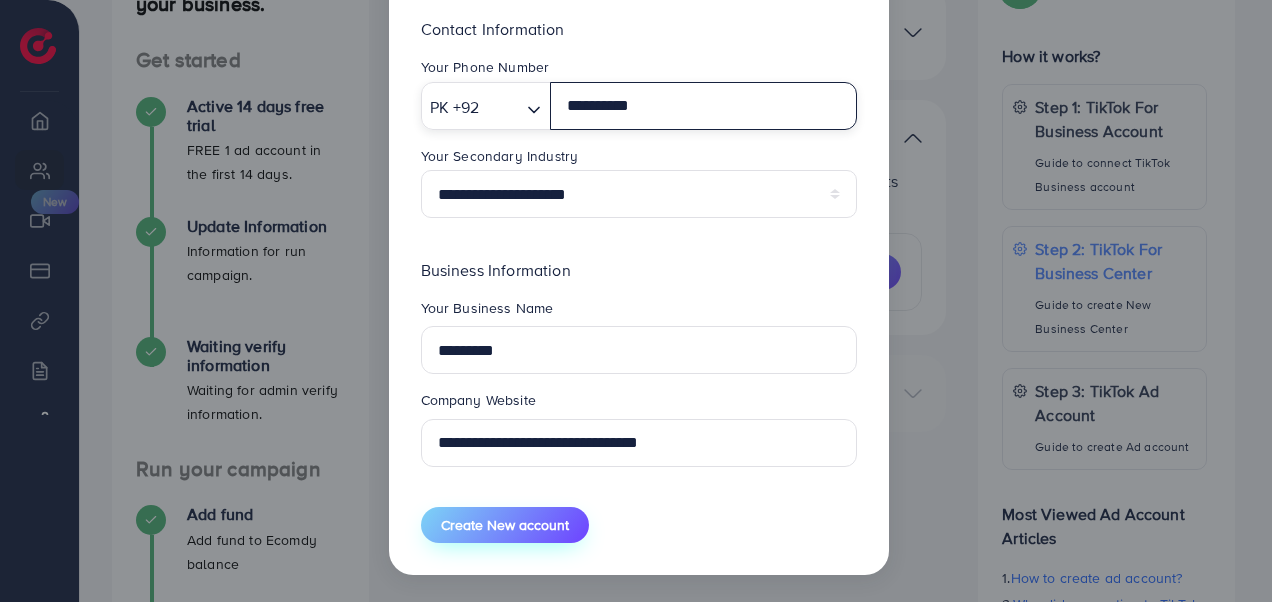 type on "**********" 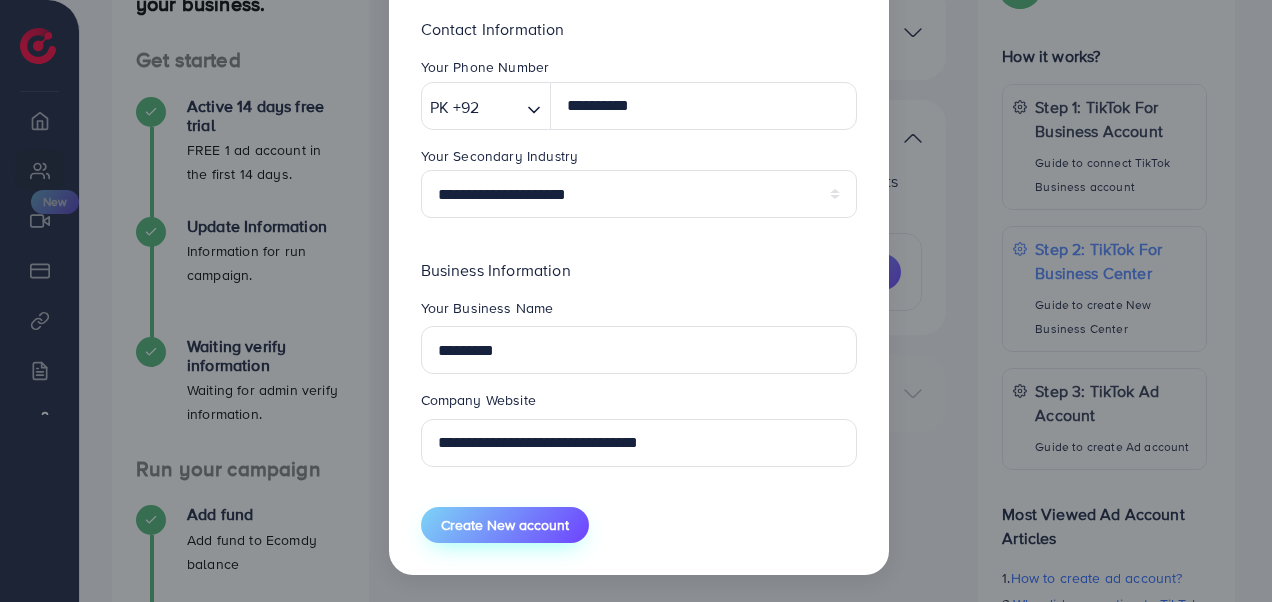 click on "Create New account" at bounding box center [505, 525] 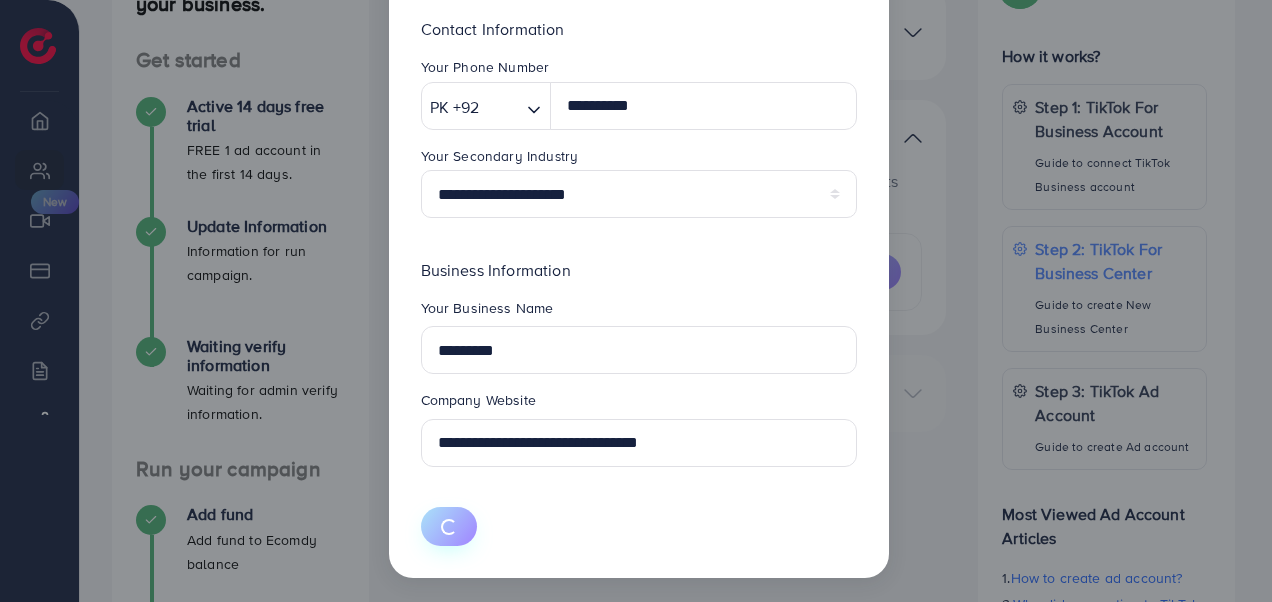 type 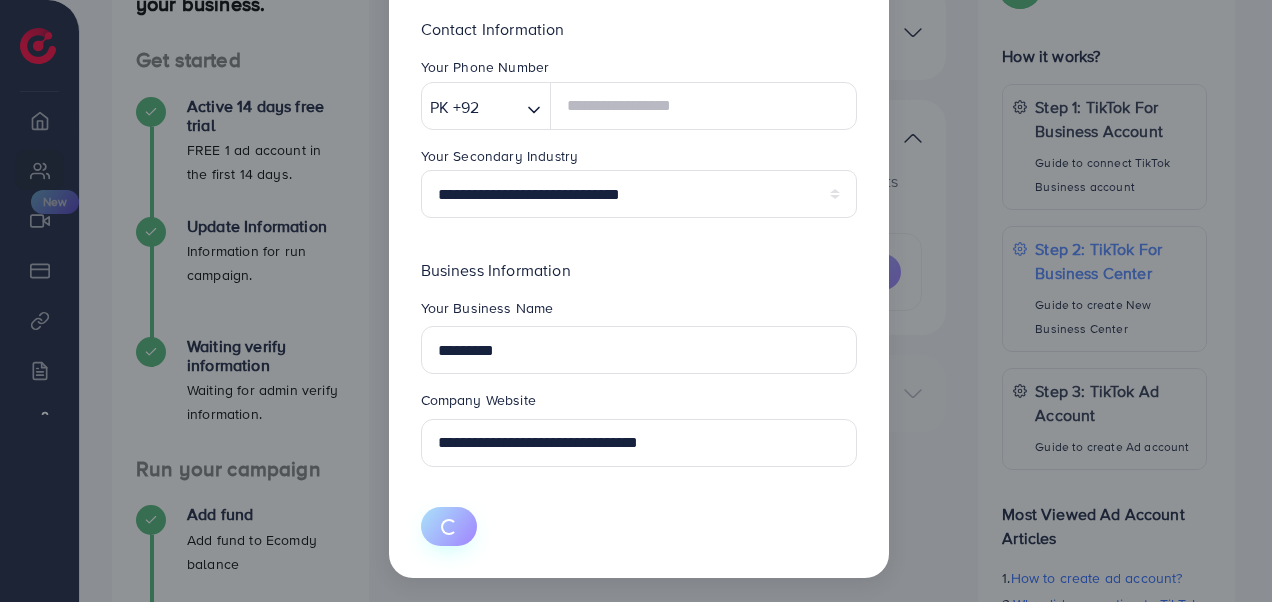 type 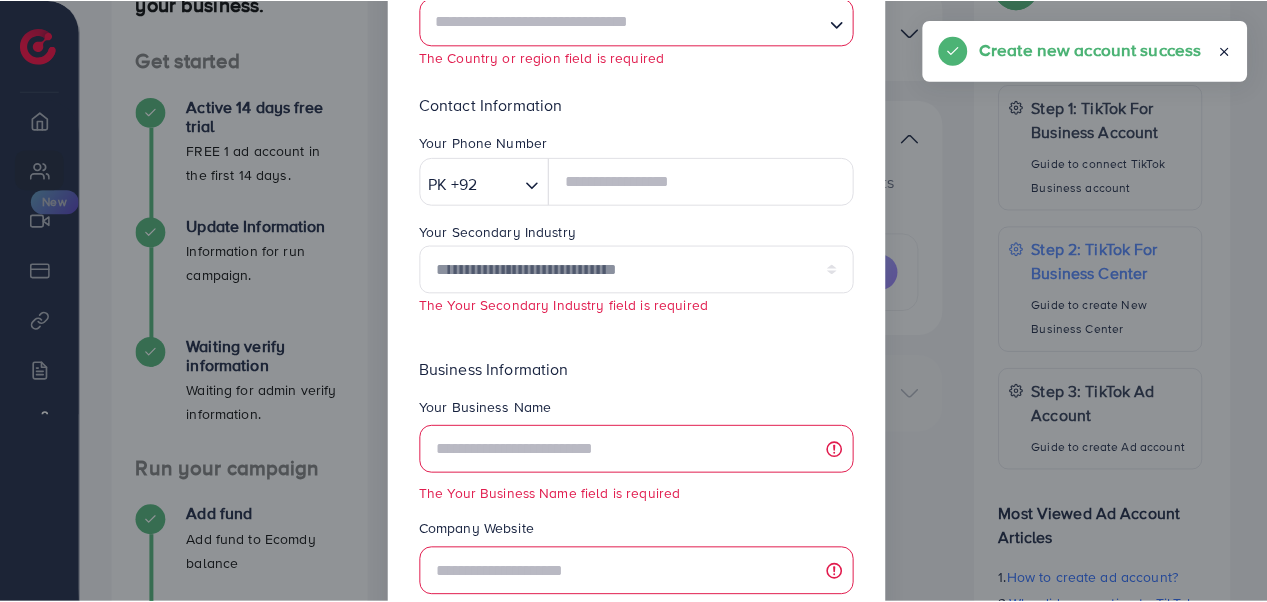 scroll, scrollTop: 458, scrollLeft: 0, axis: vertical 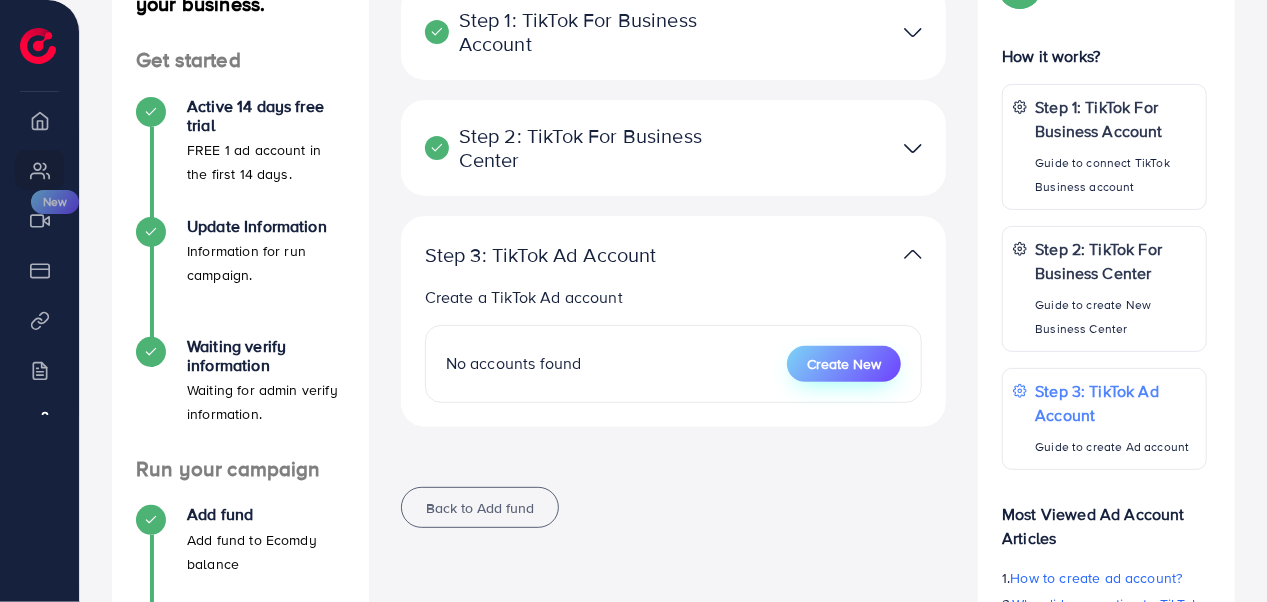 click on "Create New" at bounding box center [844, 364] 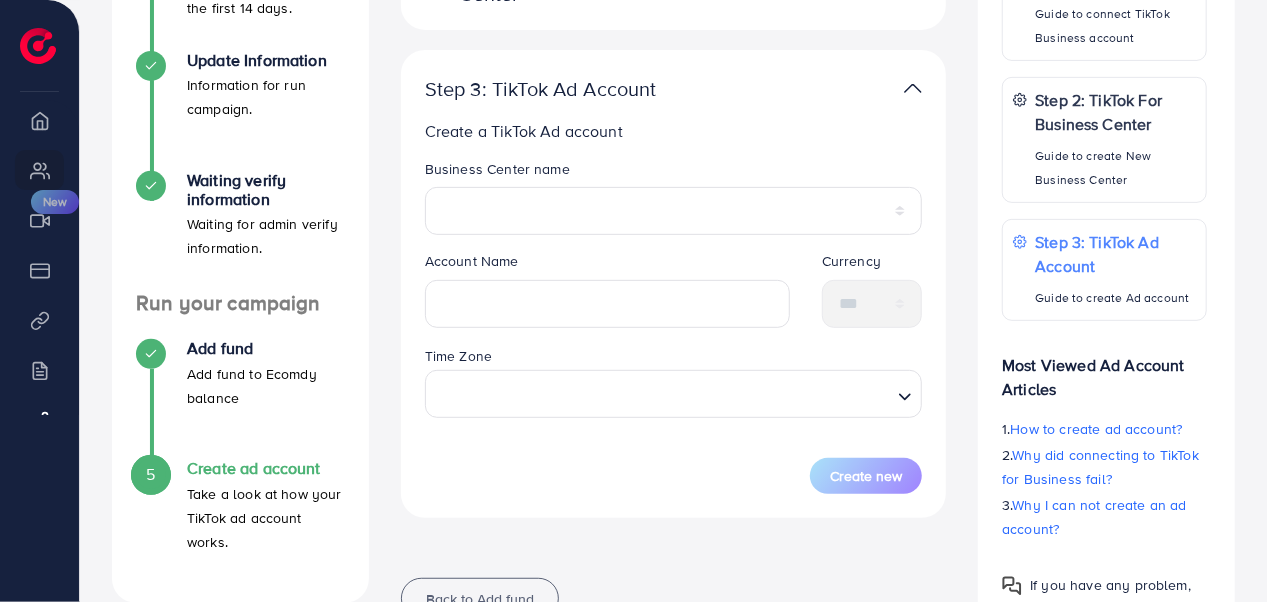 scroll, scrollTop: 134, scrollLeft: 0, axis: vertical 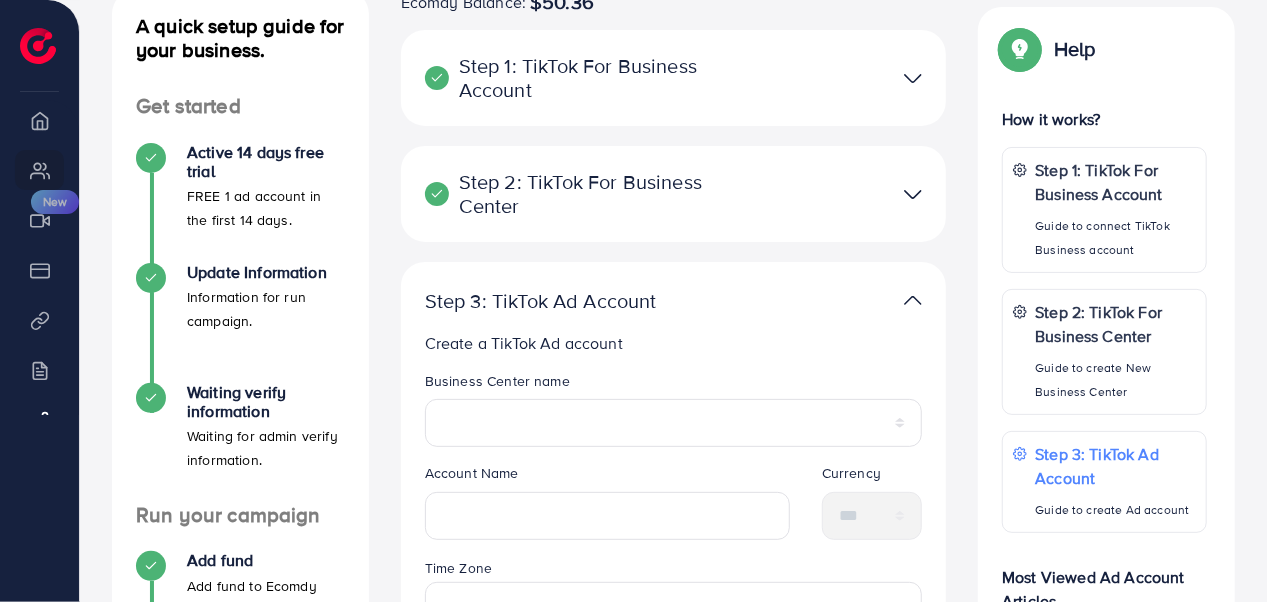 click at bounding box center (913, 194) 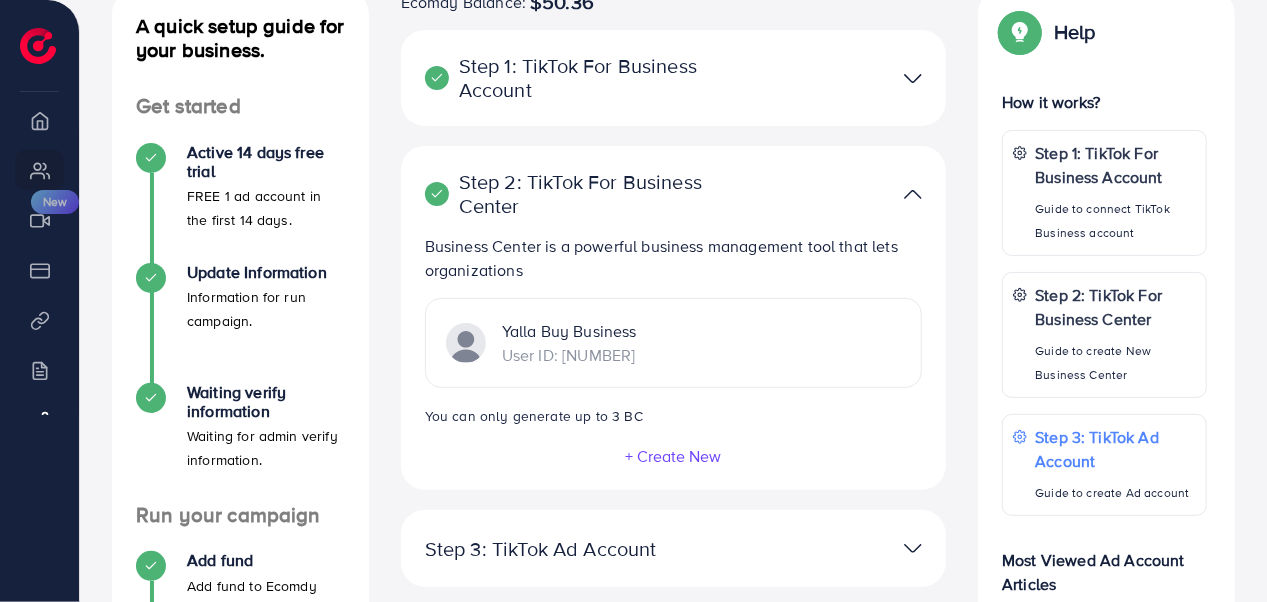 click at bounding box center [913, 194] 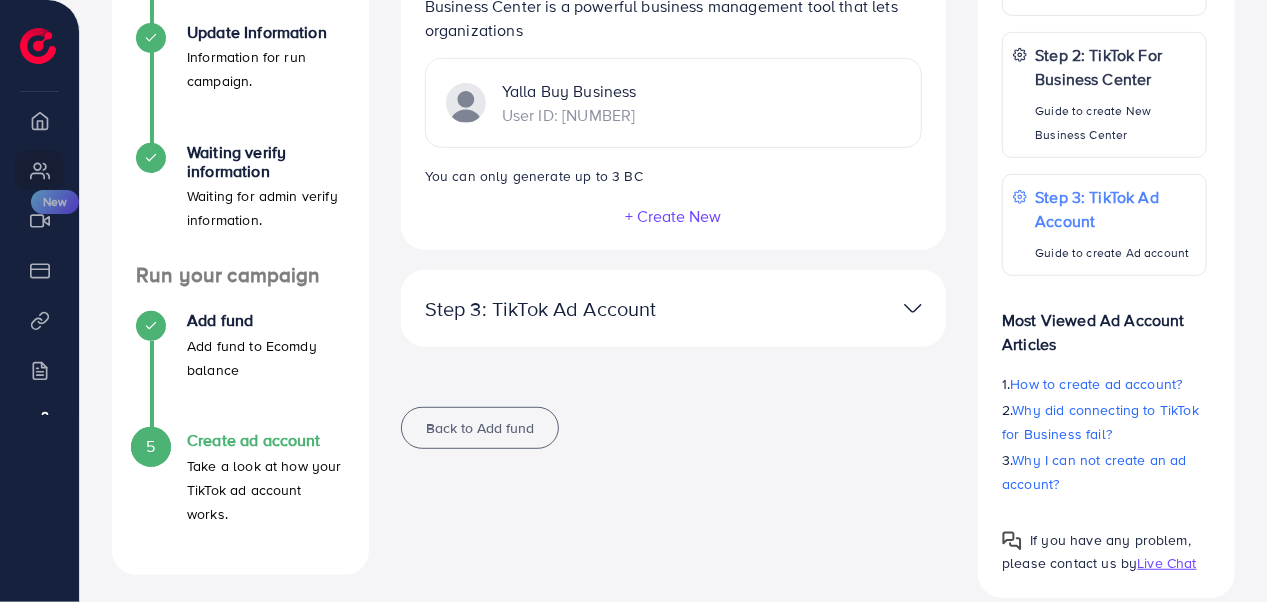 scroll, scrollTop: 400, scrollLeft: 0, axis: vertical 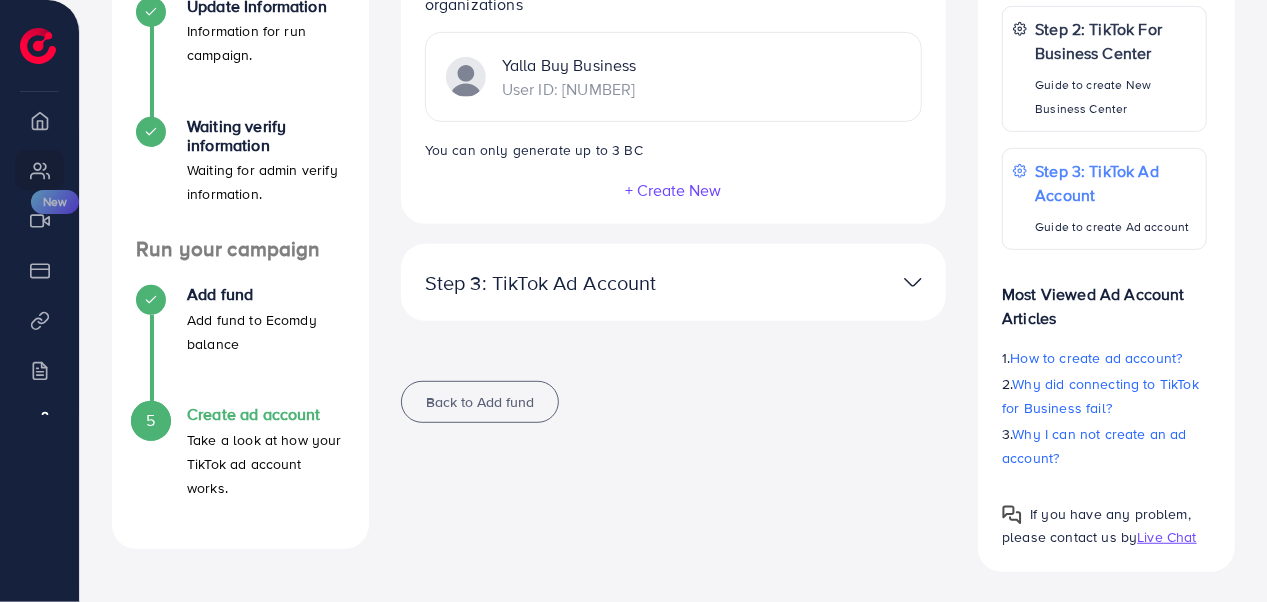 click at bounding box center (850, 282) 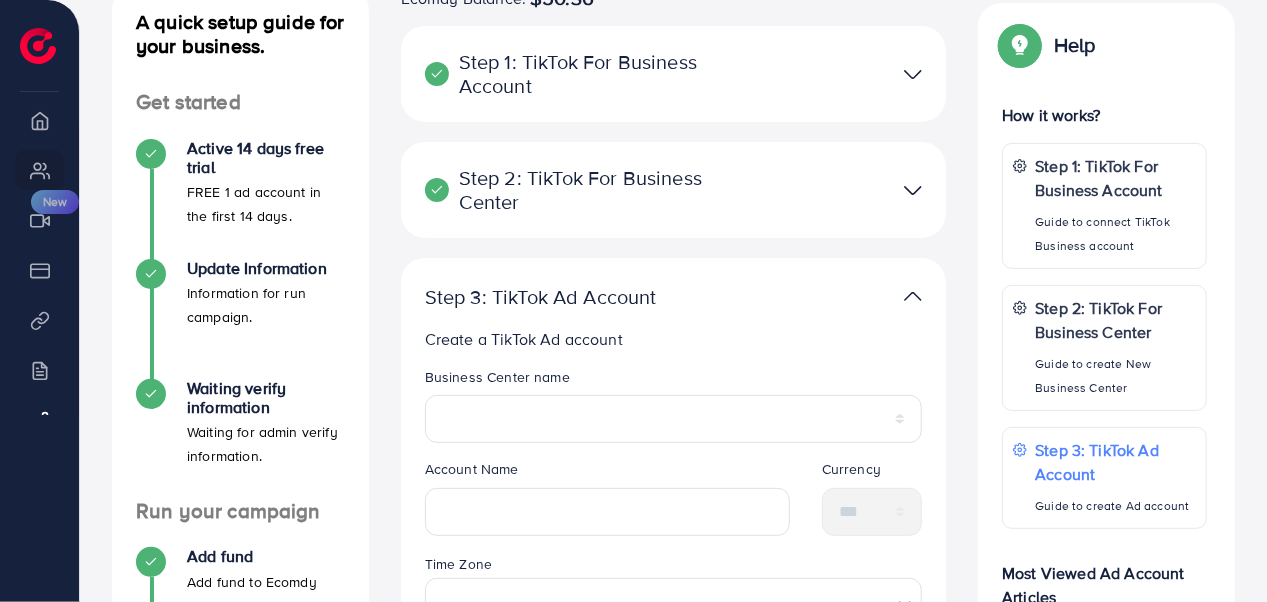 scroll, scrollTop: 136, scrollLeft: 0, axis: vertical 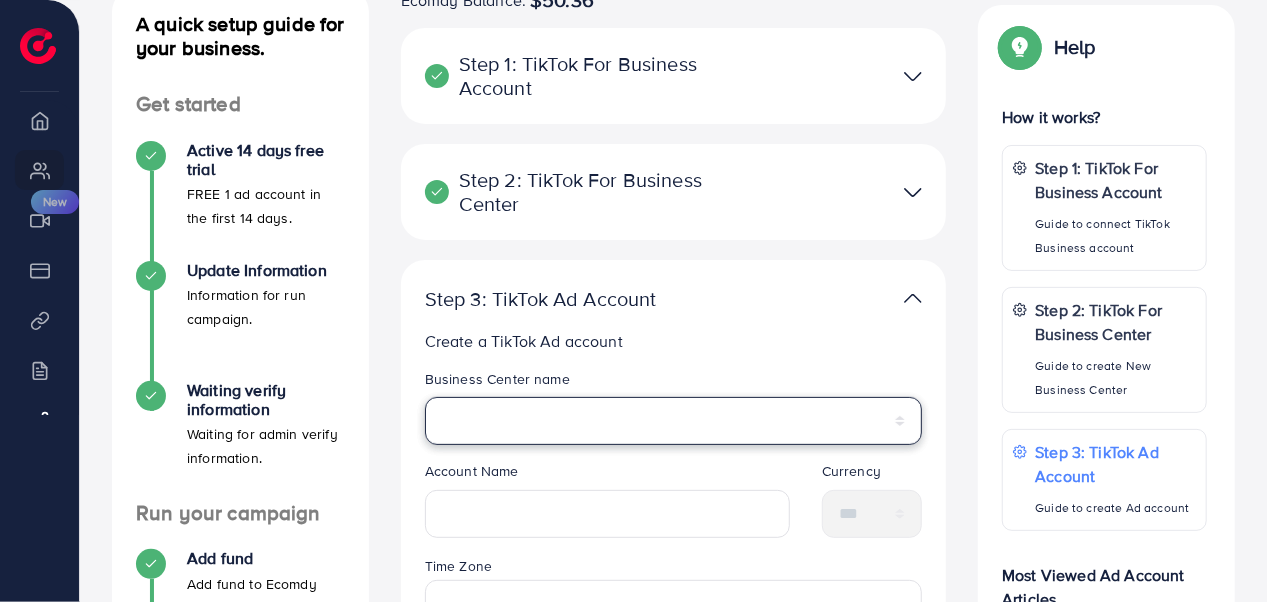click on "**********" at bounding box center [674, 421] 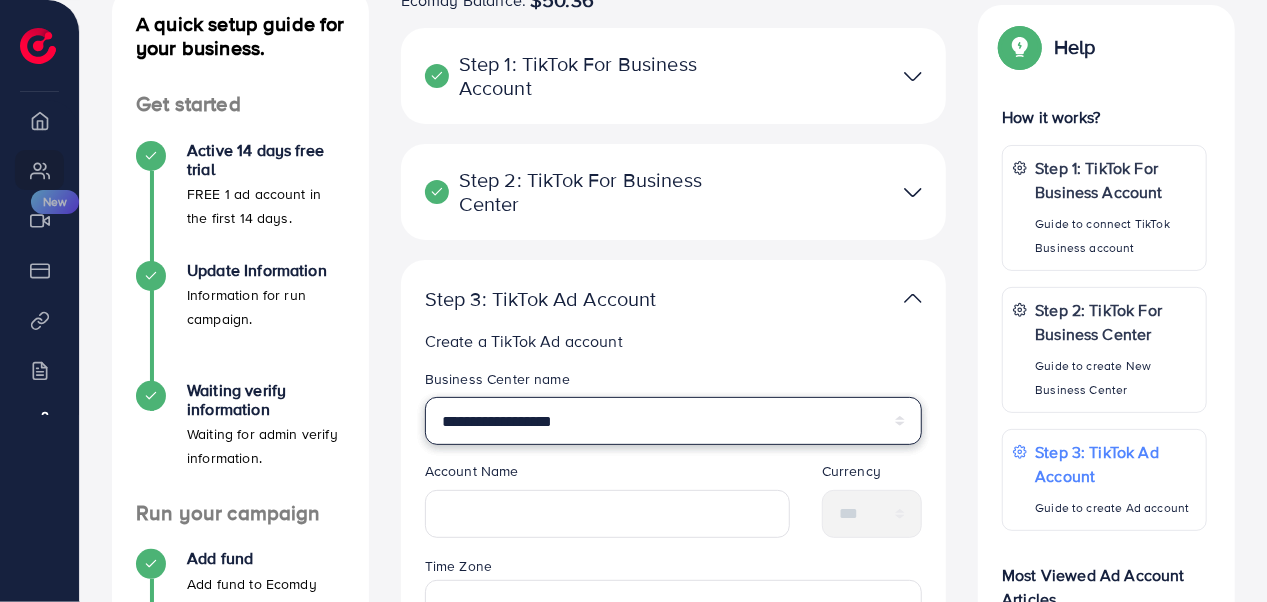click on "**********" at bounding box center [674, 421] 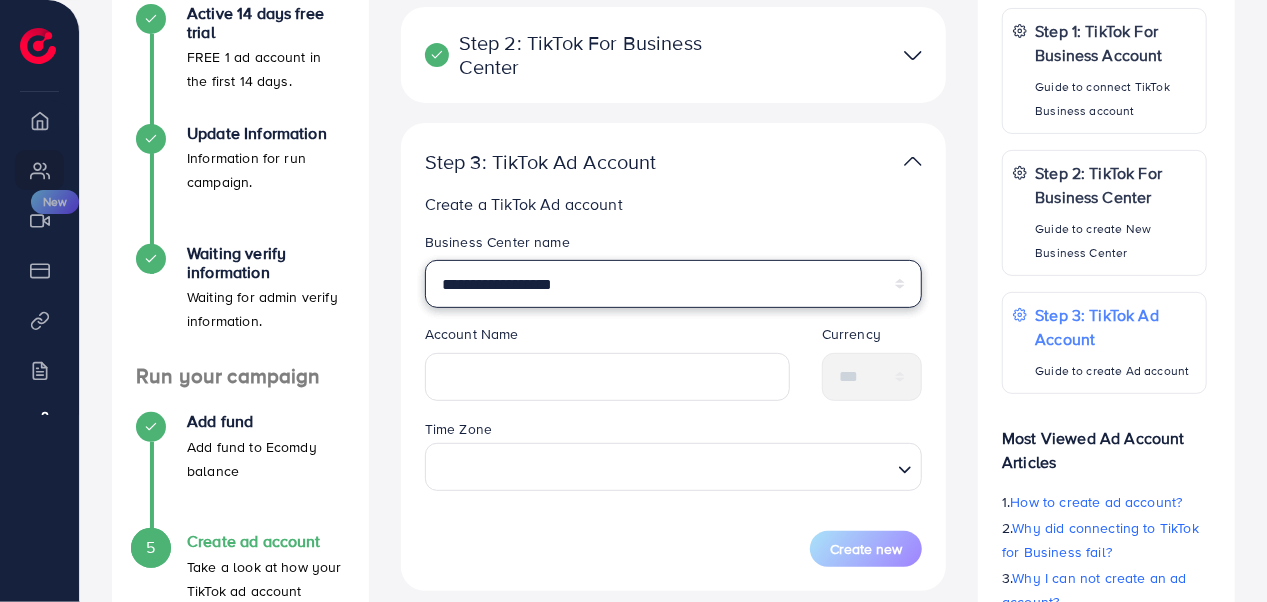 scroll, scrollTop: 291, scrollLeft: 0, axis: vertical 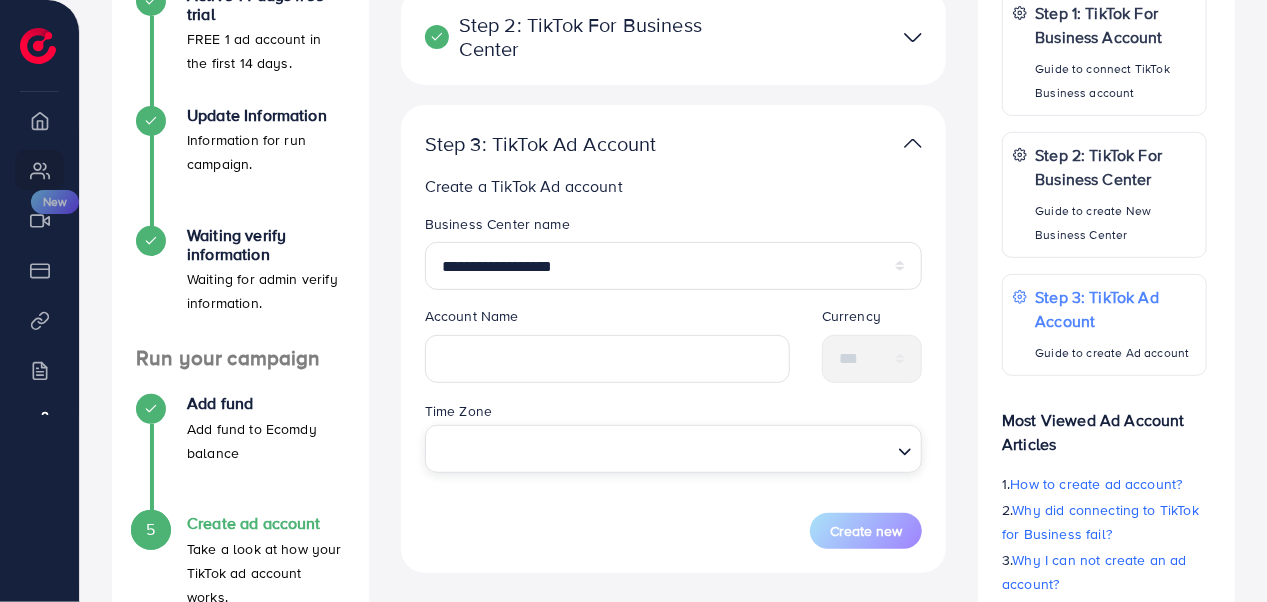click at bounding box center [662, 449] 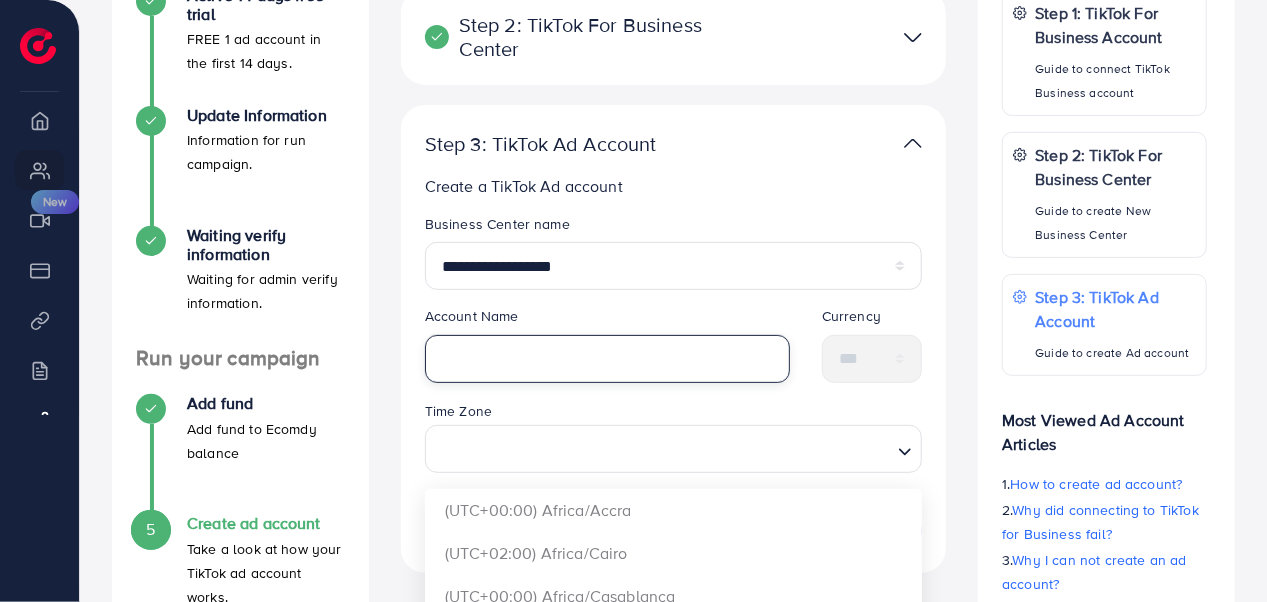 click at bounding box center (607, 359) 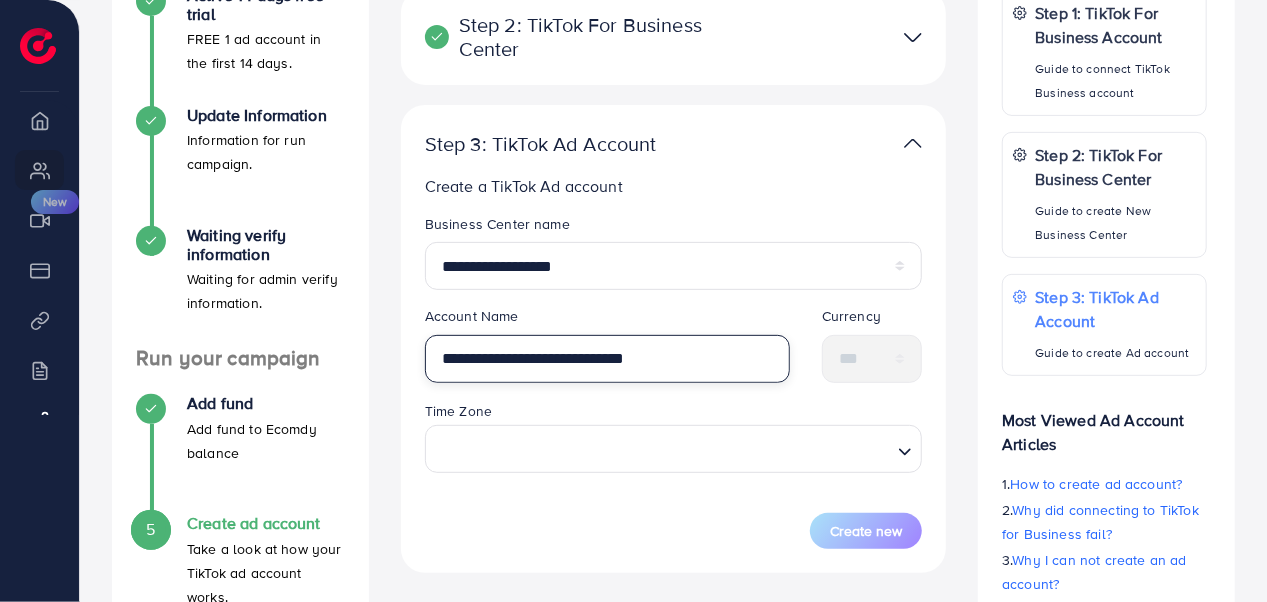 type on "**********" 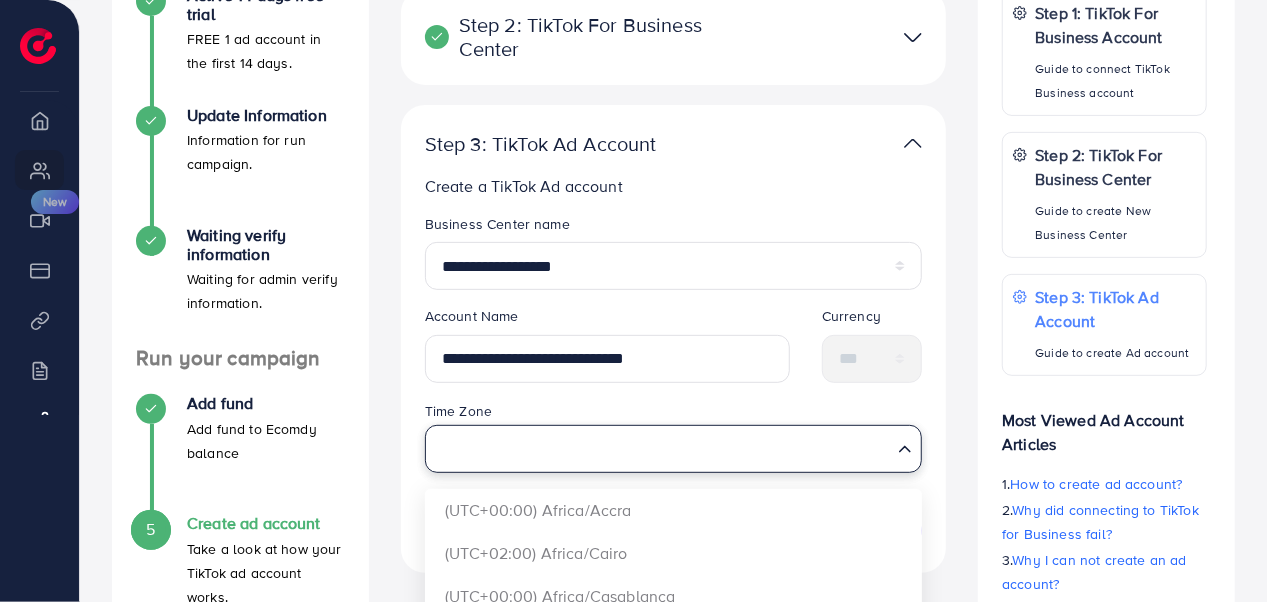 click on "Loading..." at bounding box center (674, 449) 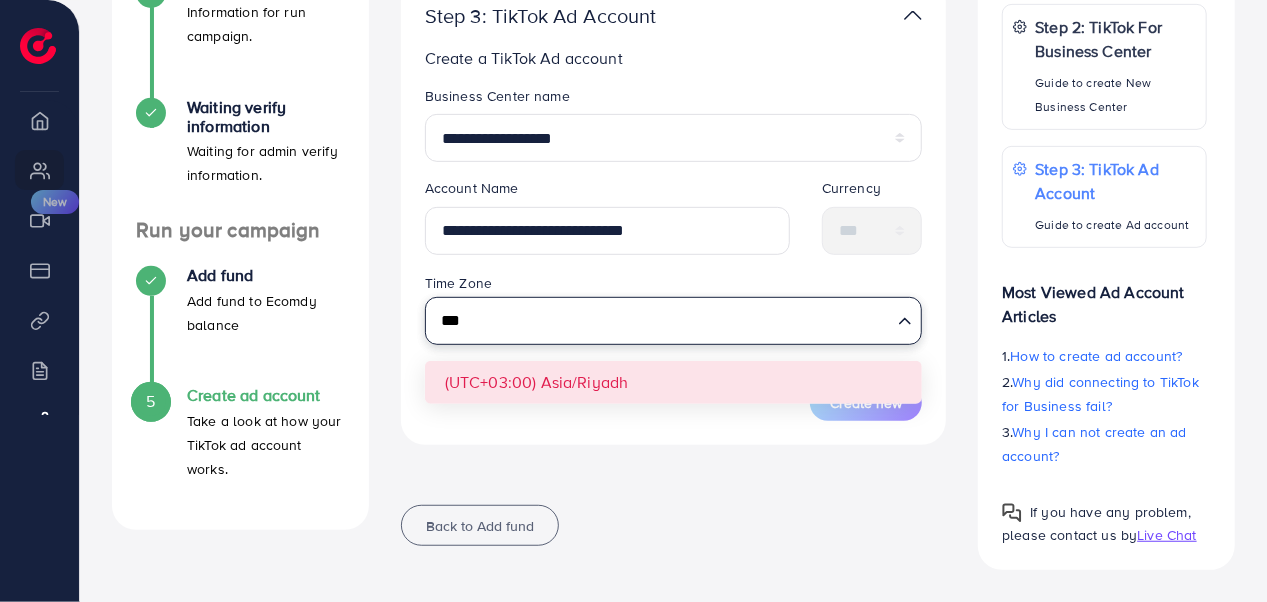 scroll, scrollTop: 419, scrollLeft: 0, axis: vertical 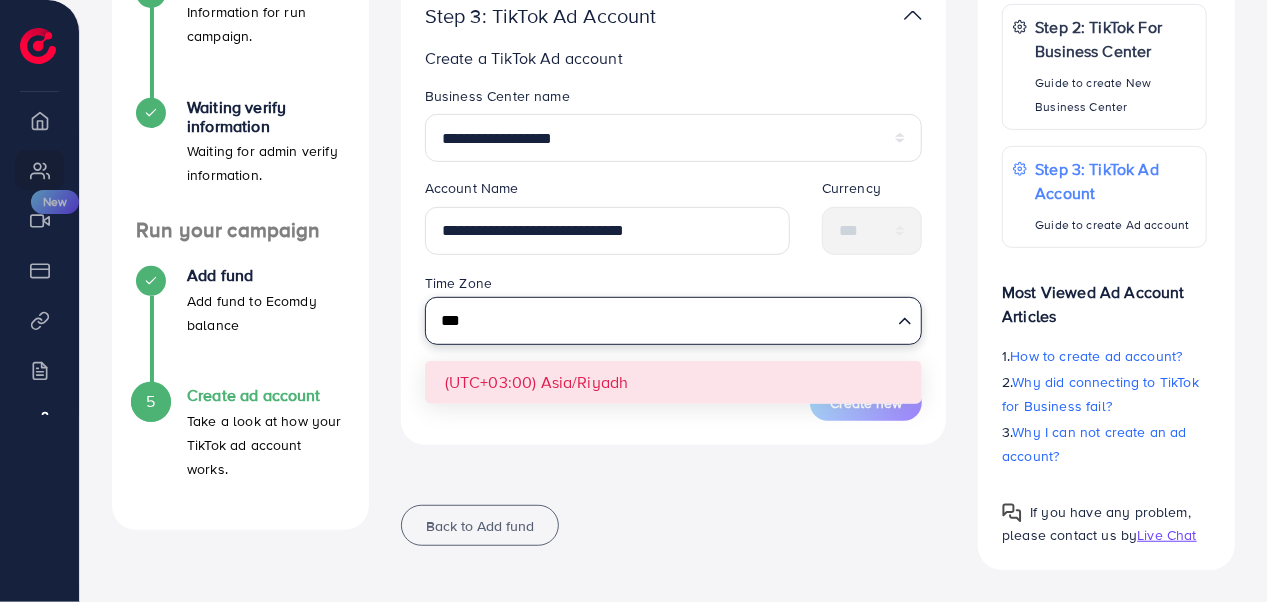 type on "***" 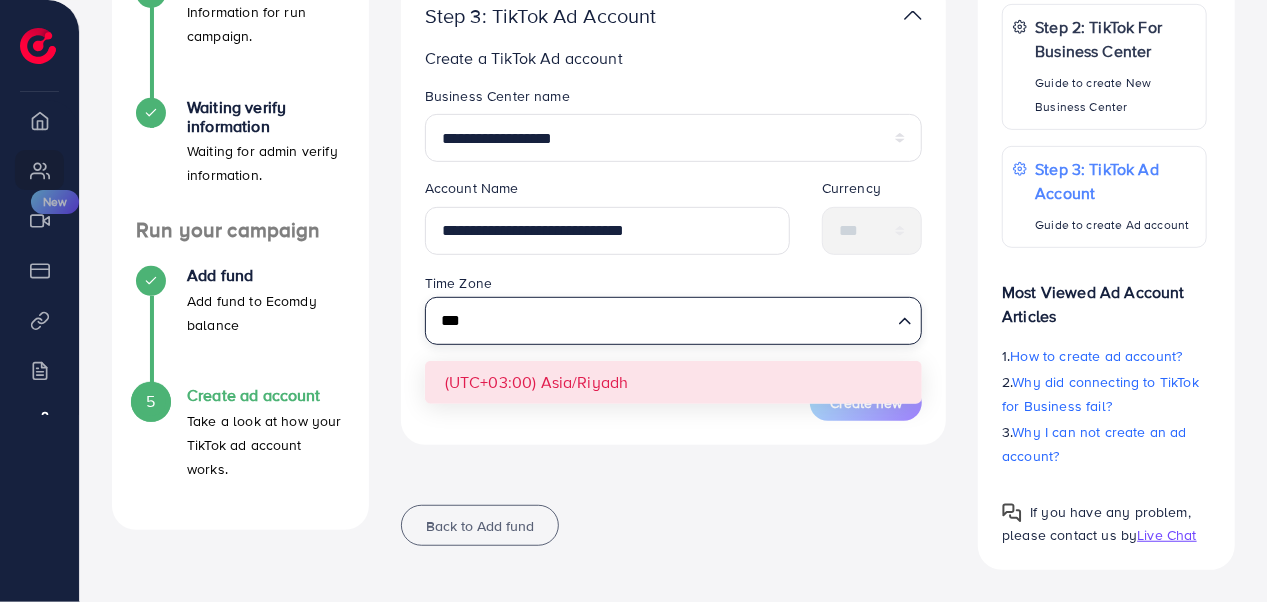 type 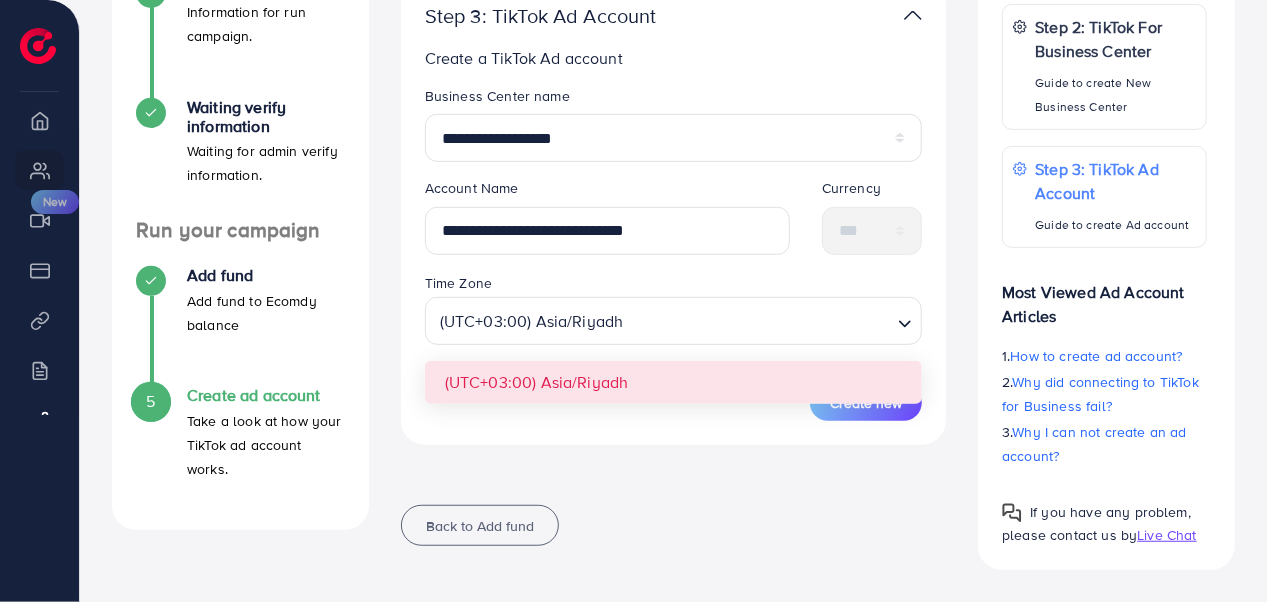 click on "**********" at bounding box center [674, 253] 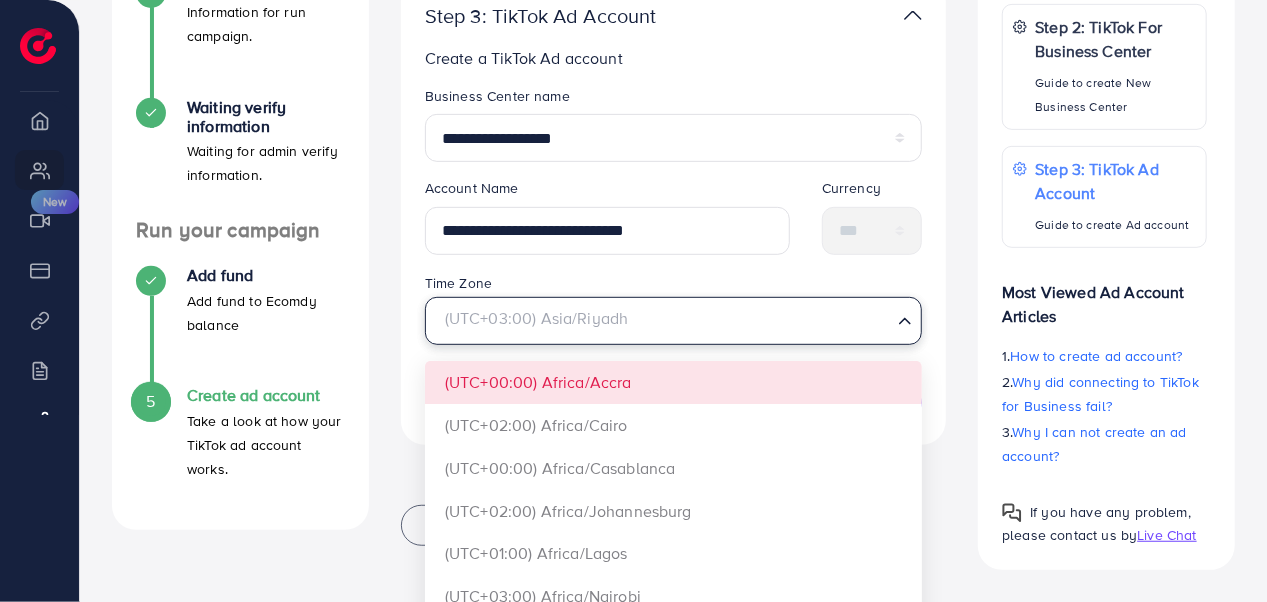 click on "(UTC+03:00) Asia/Riyadh" at bounding box center (662, 319) 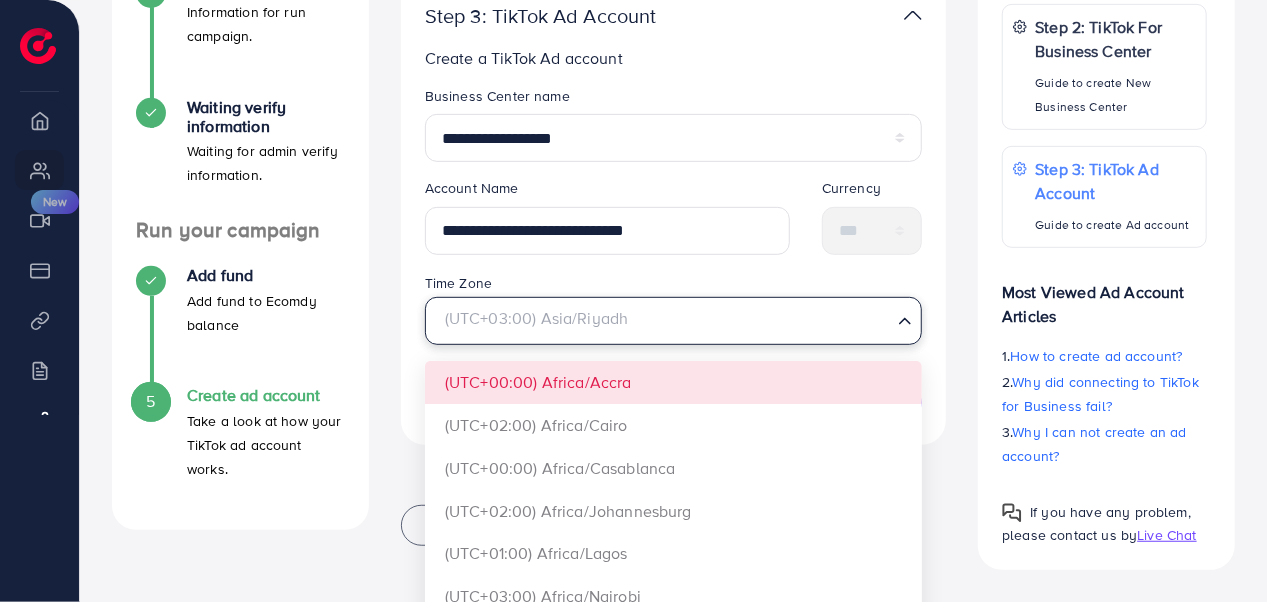 click at bounding box center [662, 321] 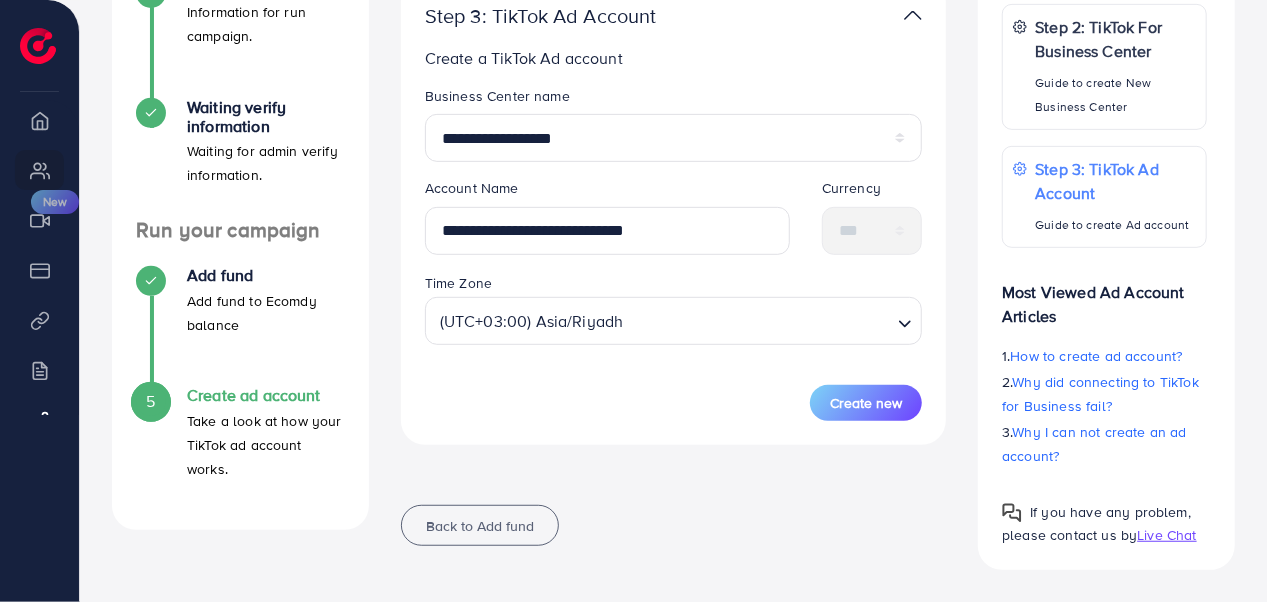 click on "Time Zone
(UTC+03:00) Asia/Riyadh
Loading...
(UTC+00:00) Africa/Accra
(UTC+02:00) Africa/Cairo
(UTC+00:00) Africa/Casablanca
(UTC+02:00) Africa/Johannesburg
(UTC+01:00) Africa/Lagos
(UTC+03:00) Africa/Nairobi
(UTC+01:00) Africa/Tunis
(UTC-09:00) America/Anchorage
(UTC-03:00) America/Argentina/Buenos_Aires
(UTC-03:00) America/Argentina/Salta
(UTC-03:00) America/Argentina/San_Luis
(UTC-04:00) America/Asuncion
(UTC-05:00) America/Atikokan
(UTC-03:00) America/Belem
(UTC-04:00) America/Blanc-Sablon
(UTC-05:00) America/Bogota
(UTC-04:00) America/Campo_Grande
(UTC-04:30) America/Caracas" at bounding box center (674, 308) 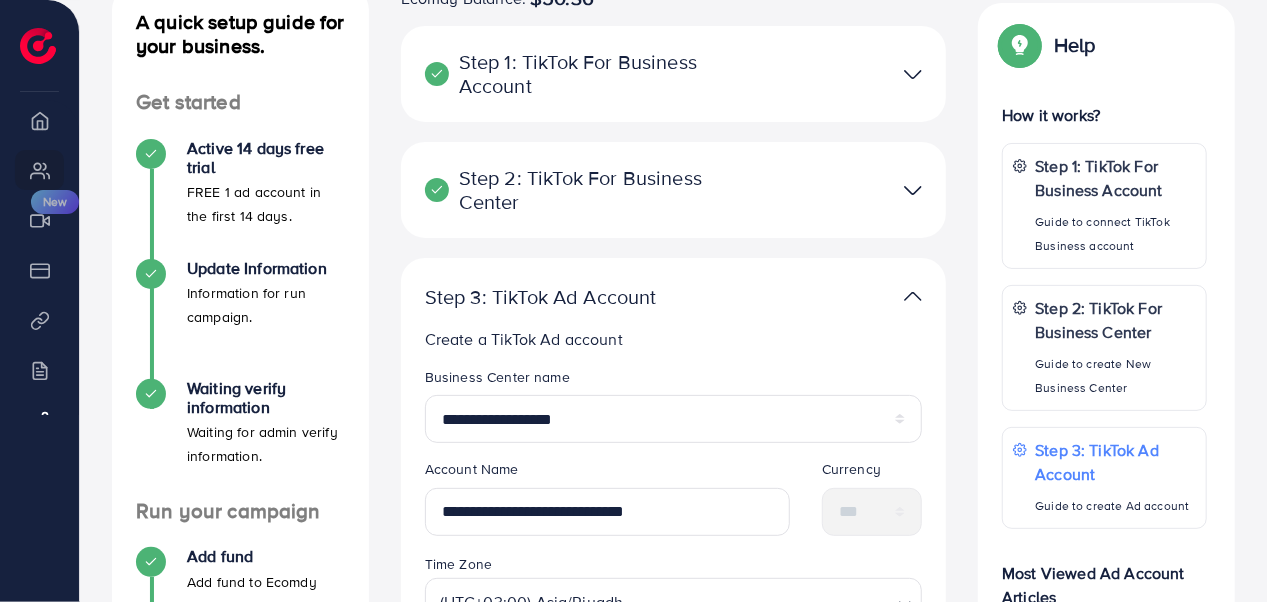 scroll, scrollTop: 419, scrollLeft: 0, axis: vertical 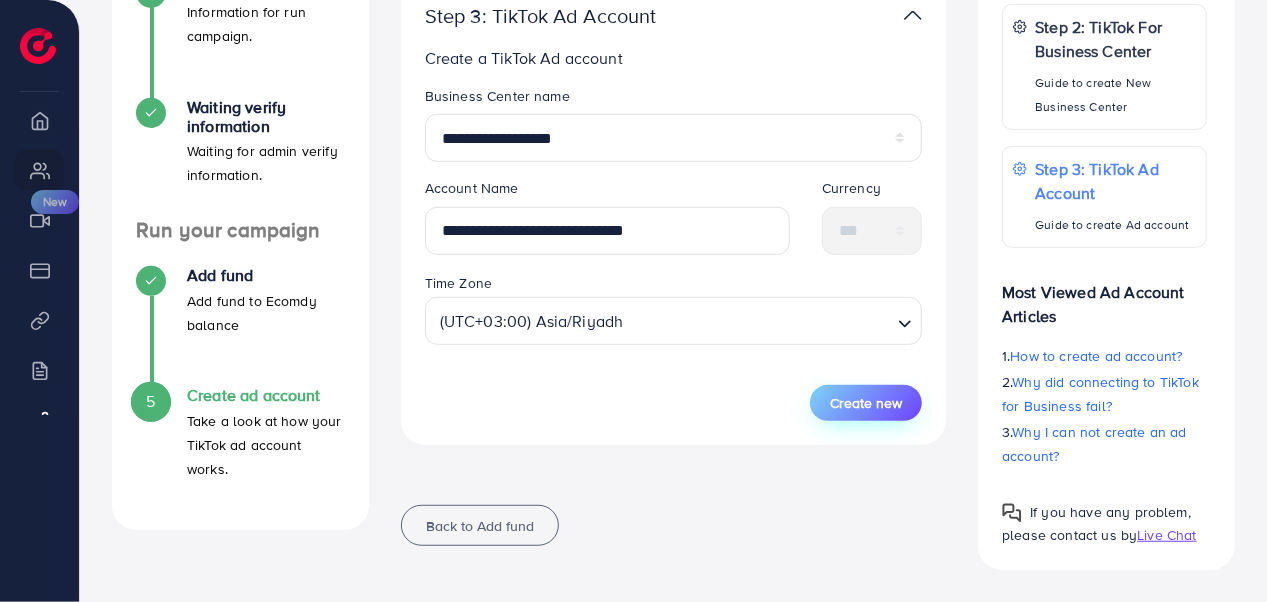 click on "Create new" at bounding box center [866, 403] 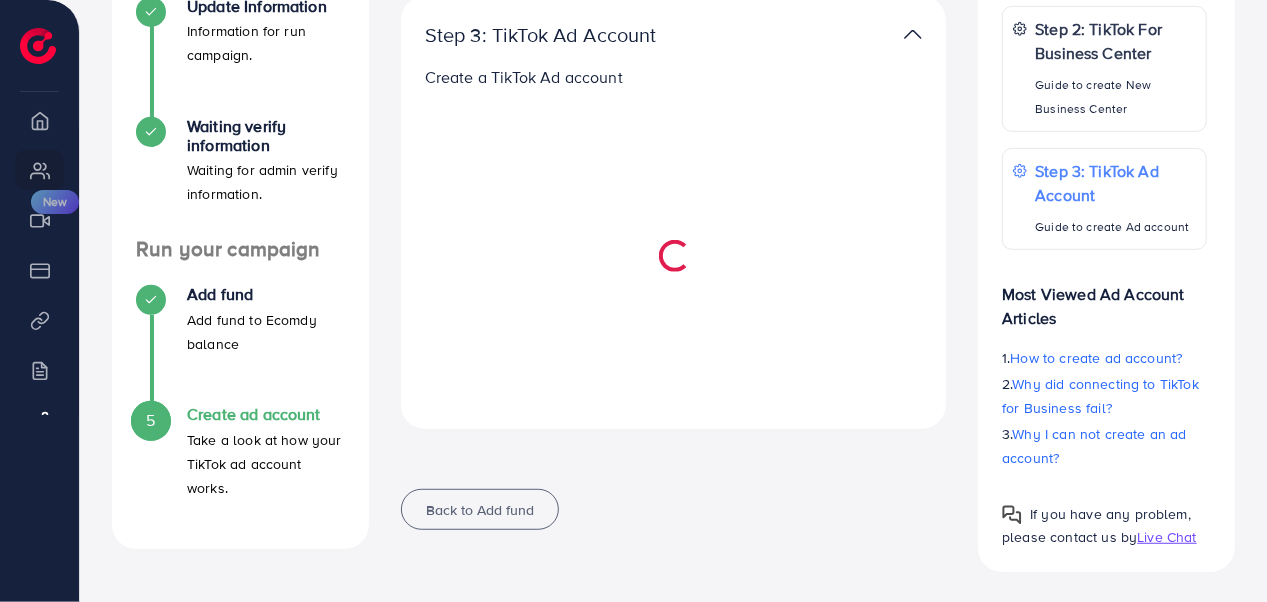 scroll, scrollTop: 419, scrollLeft: 0, axis: vertical 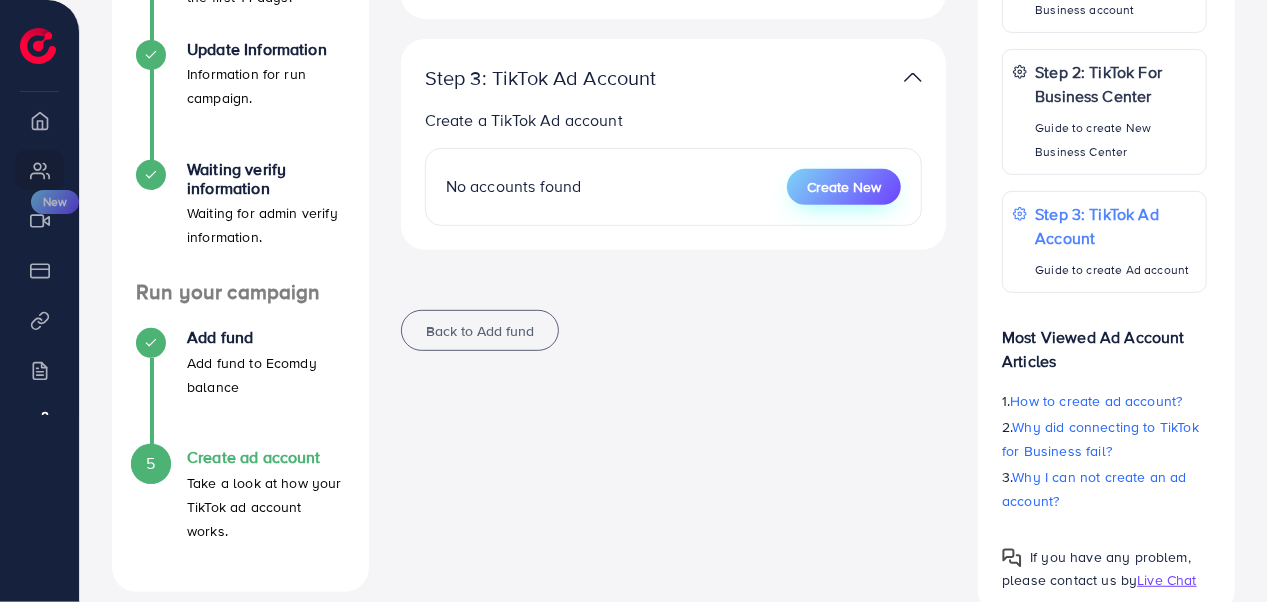 click on "Create New" at bounding box center (844, 187) 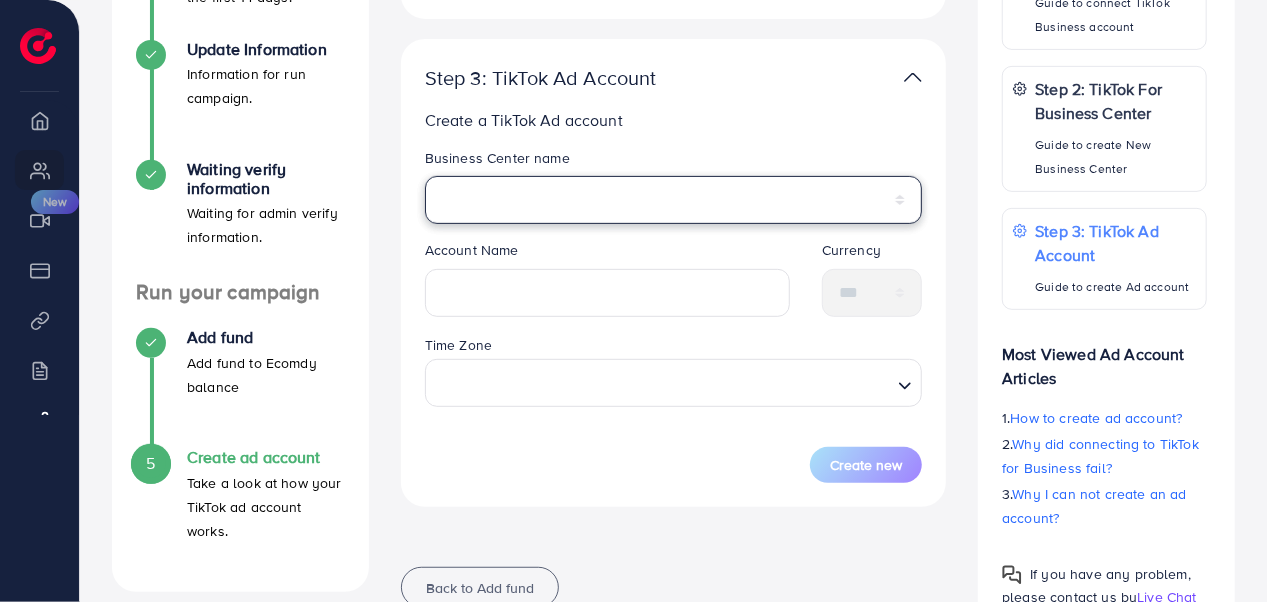 click on "**********" at bounding box center [674, 200] 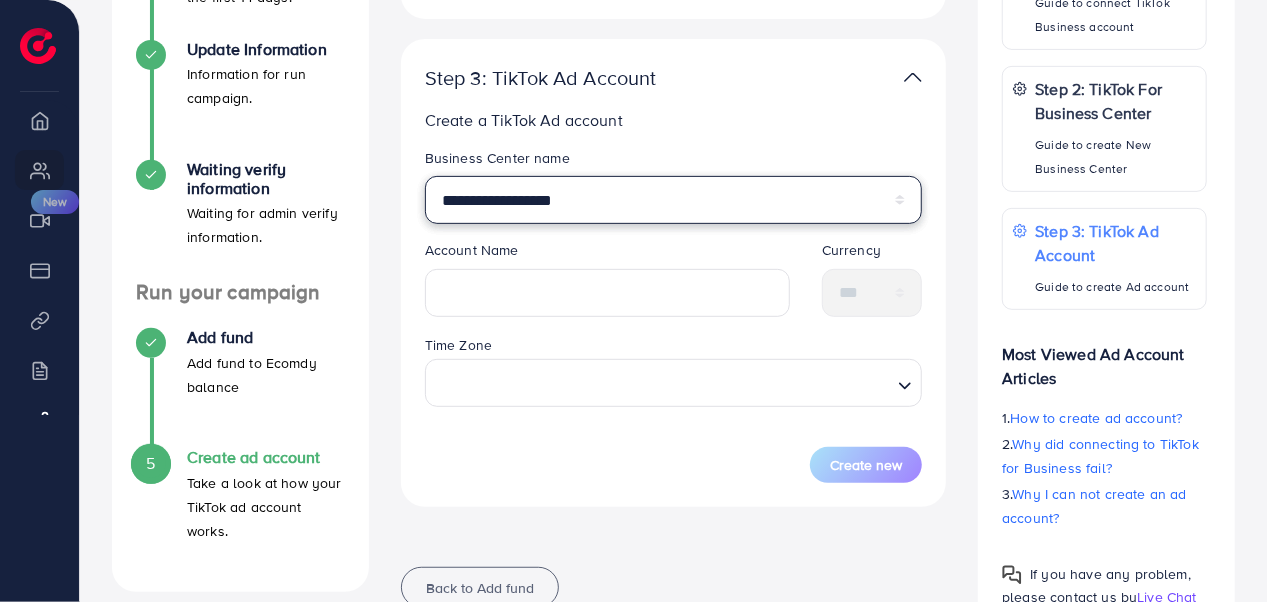 click on "**********" at bounding box center (674, 200) 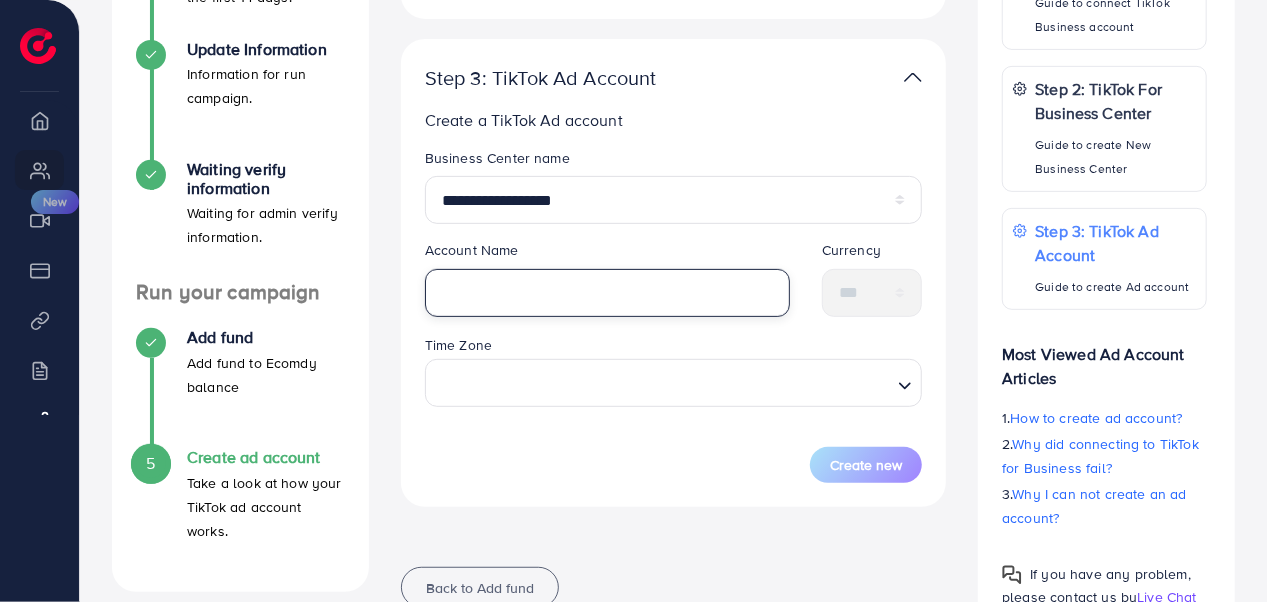click at bounding box center [607, 293] 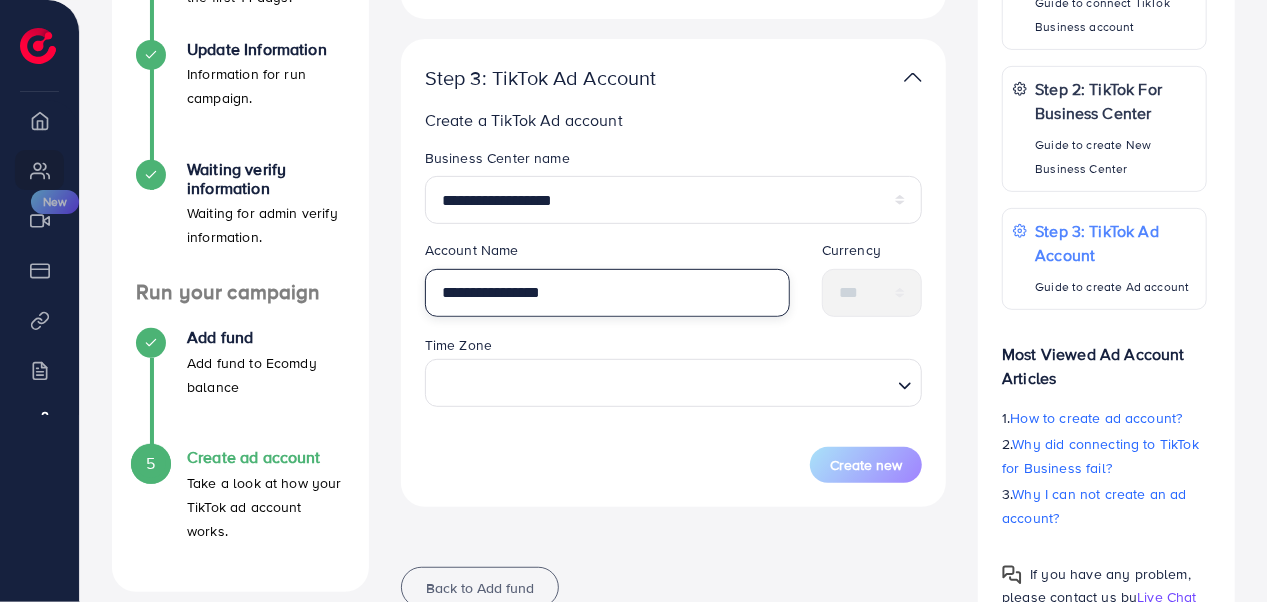 scroll, scrollTop: 419, scrollLeft: 0, axis: vertical 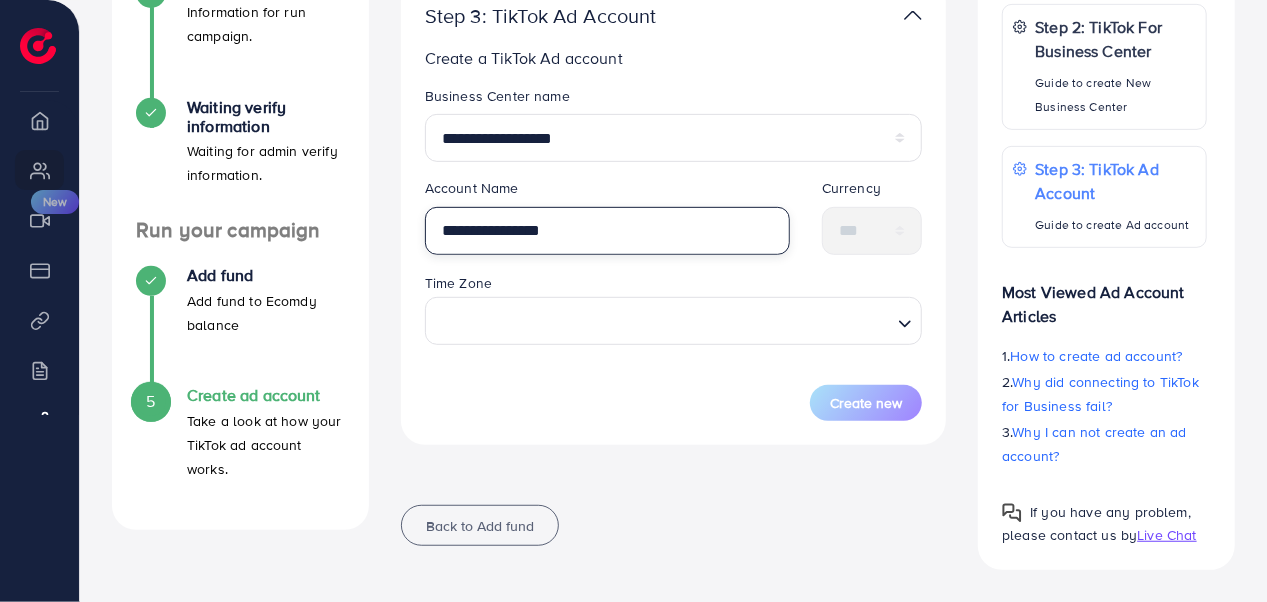 type on "**********" 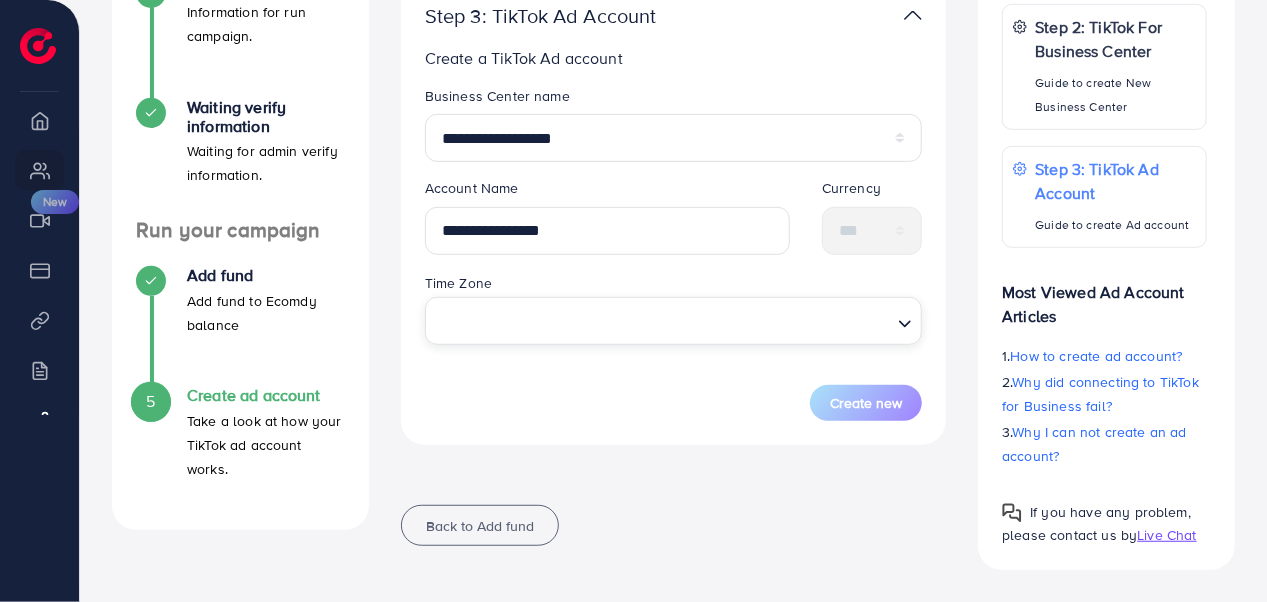 click at bounding box center [662, 321] 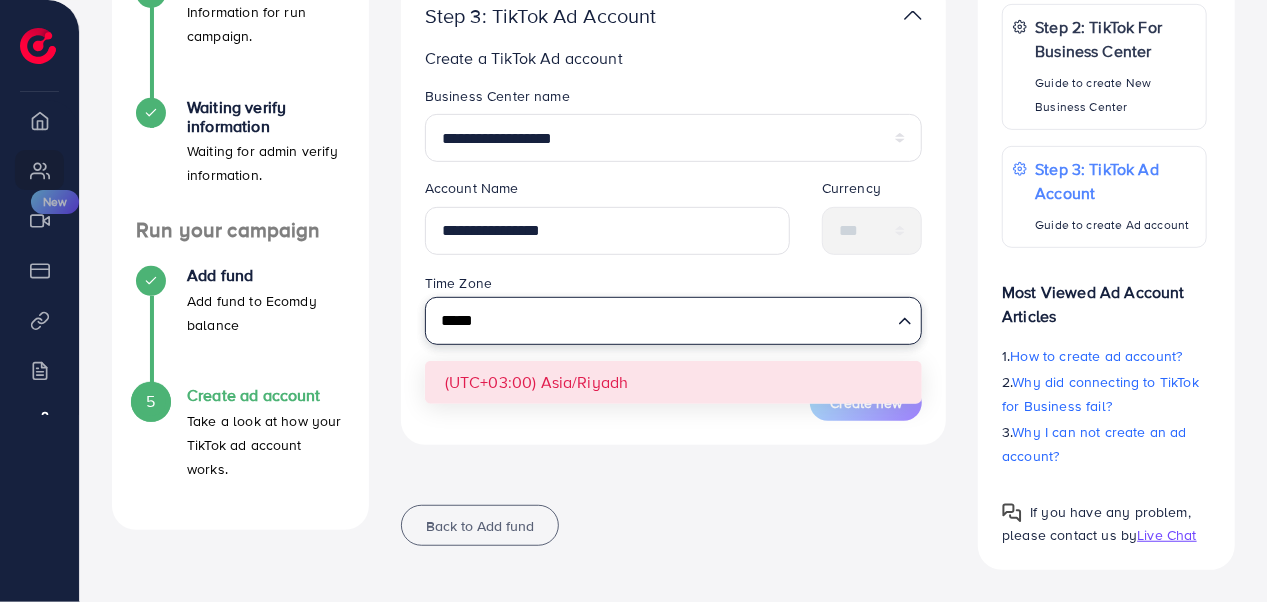 type on "*****" 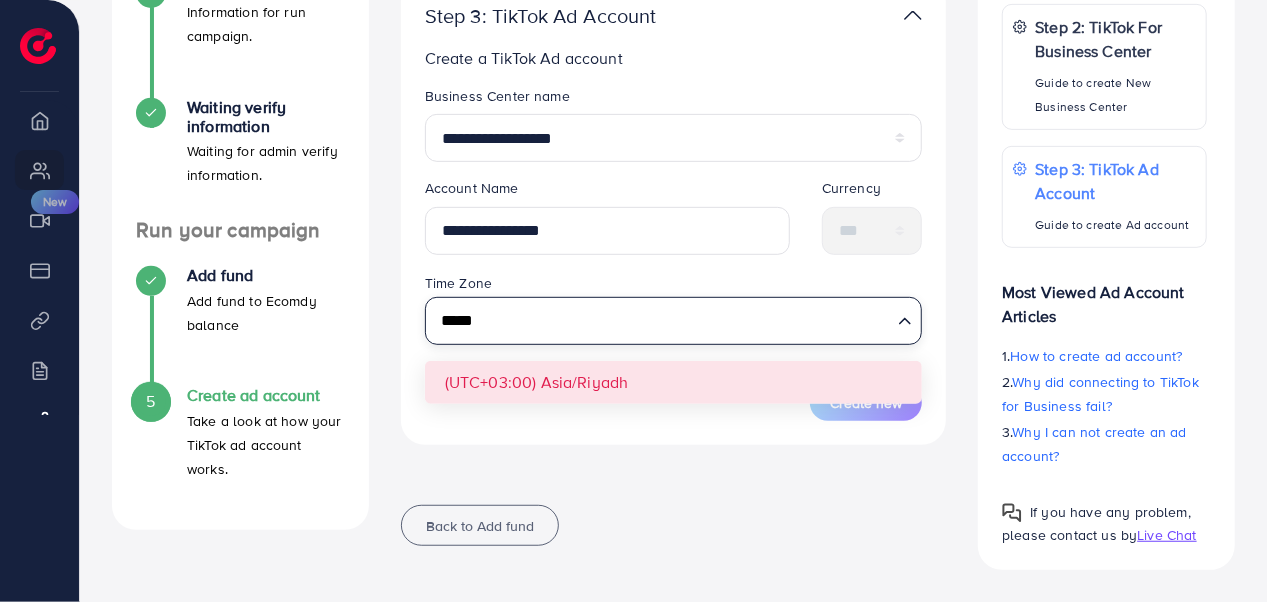type 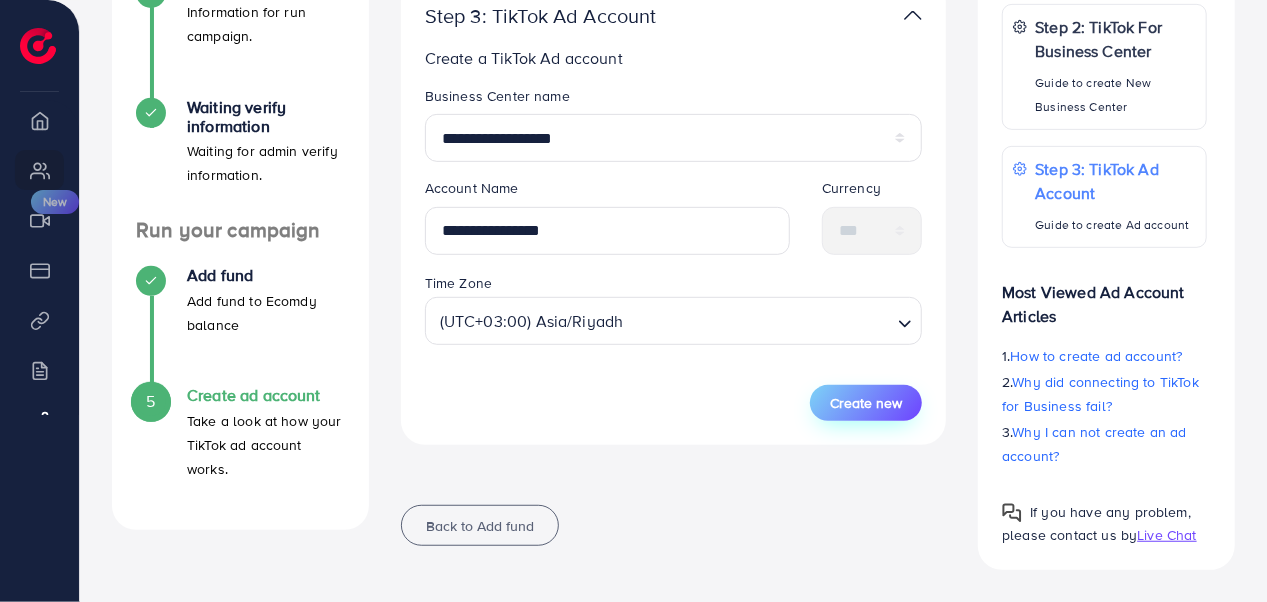 click on "Create new" at bounding box center (866, 403) 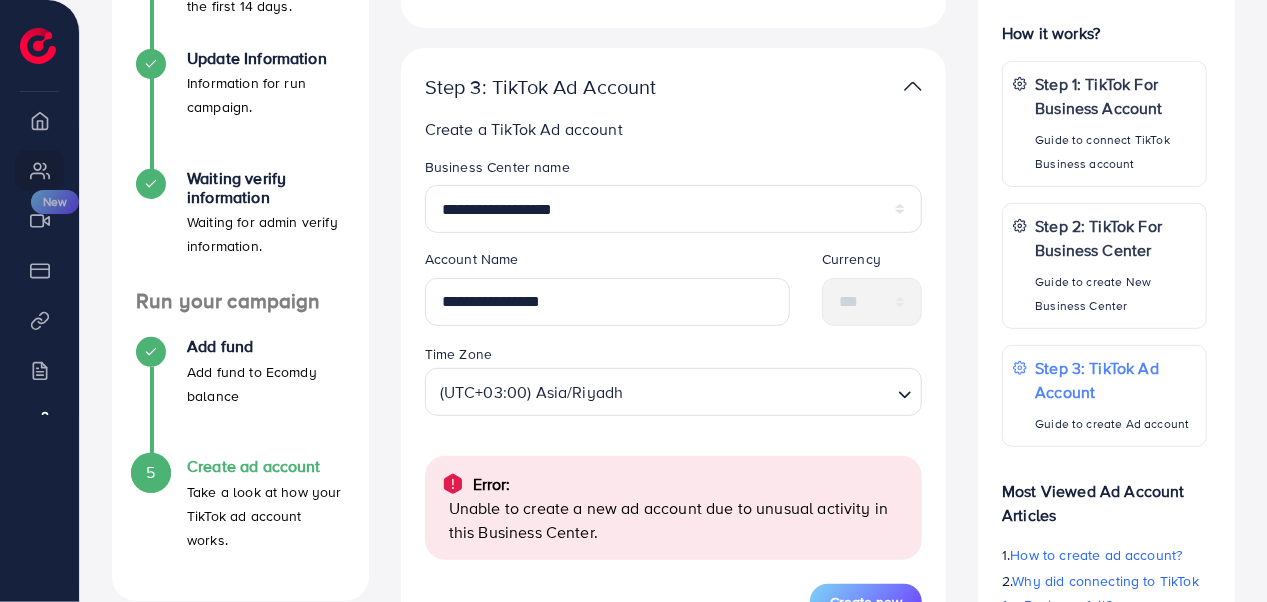 scroll, scrollTop: 348, scrollLeft: 0, axis: vertical 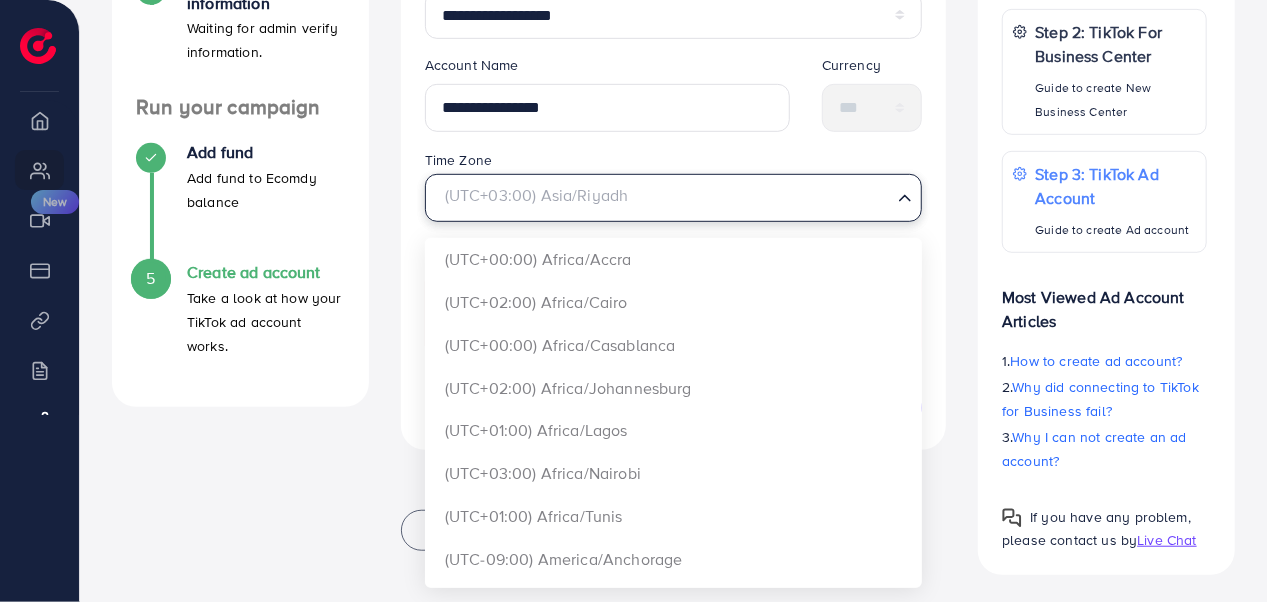 click at bounding box center [662, 198] 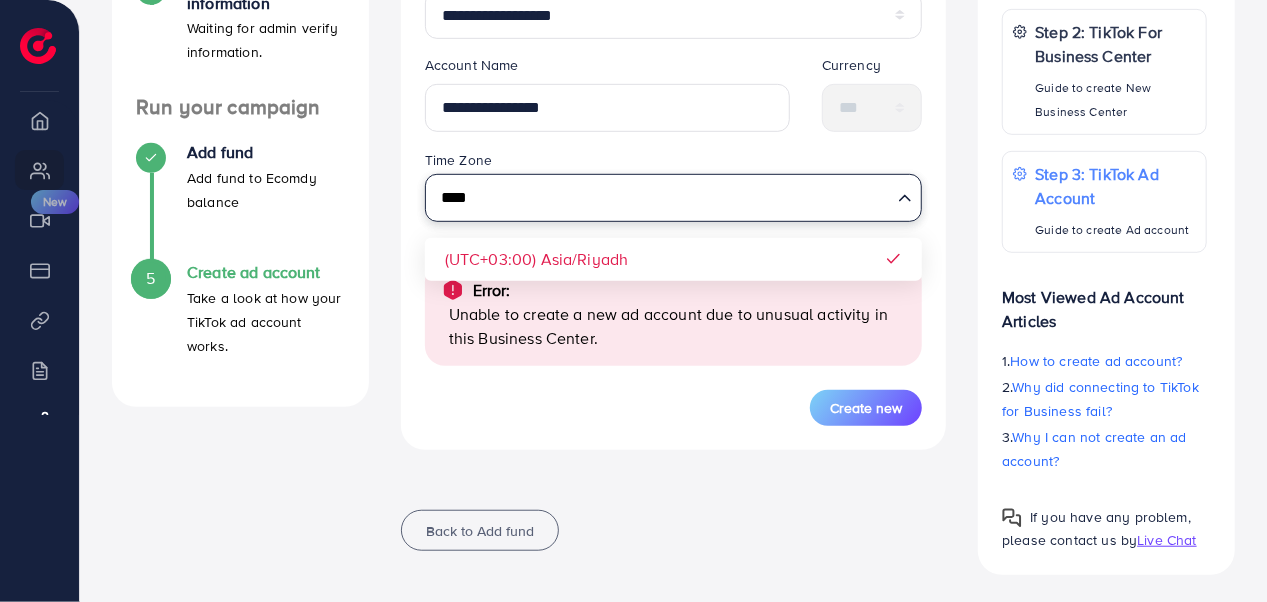 type on "****" 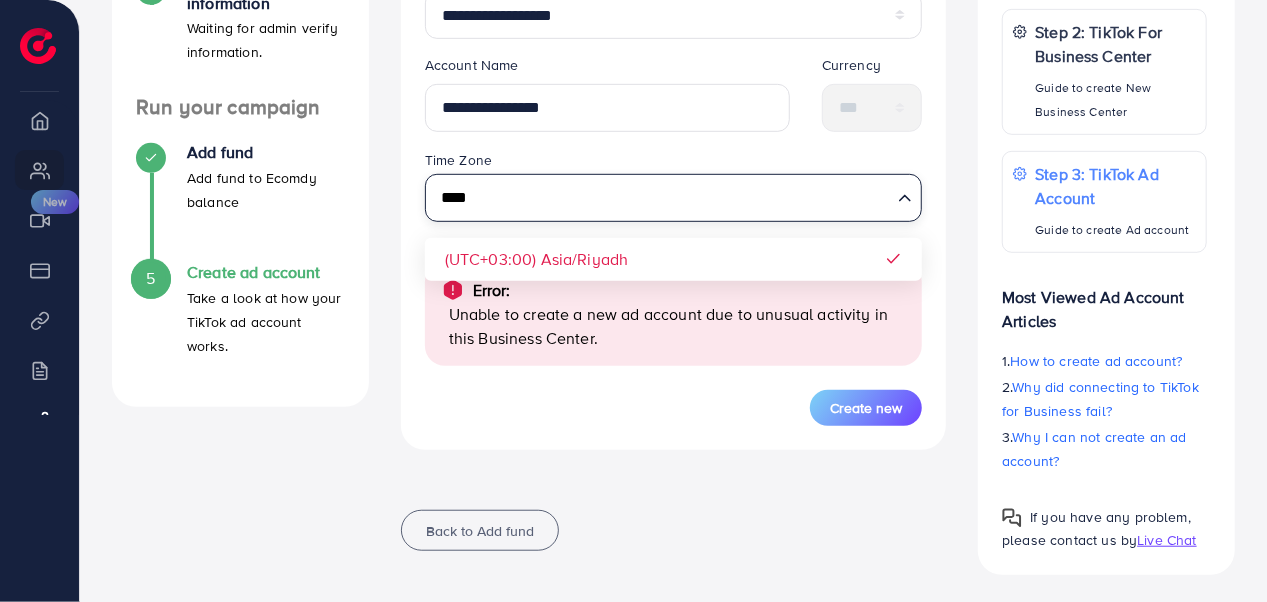 type 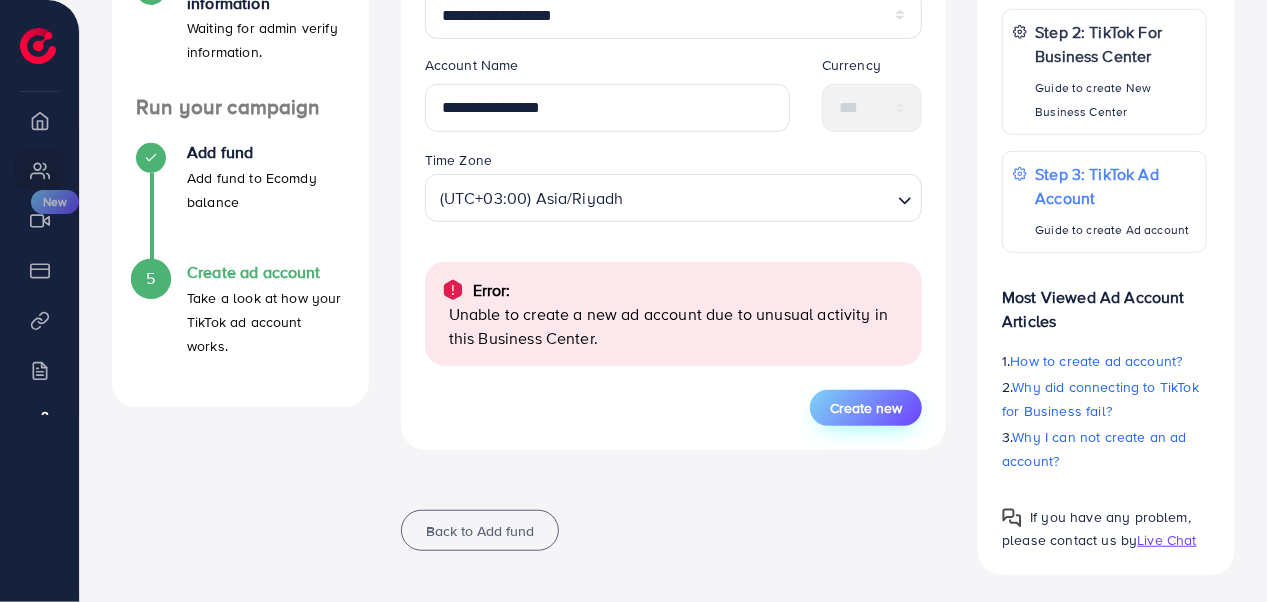 click on "Create new" at bounding box center (866, 408) 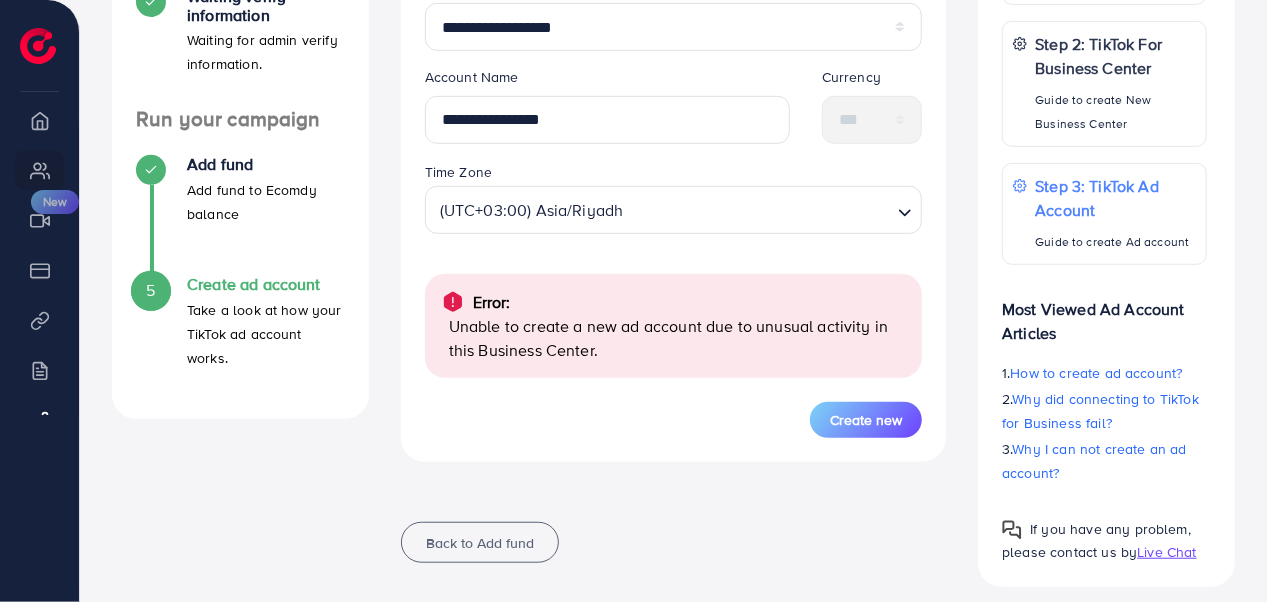 scroll, scrollTop: 109, scrollLeft: 0, axis: vertical 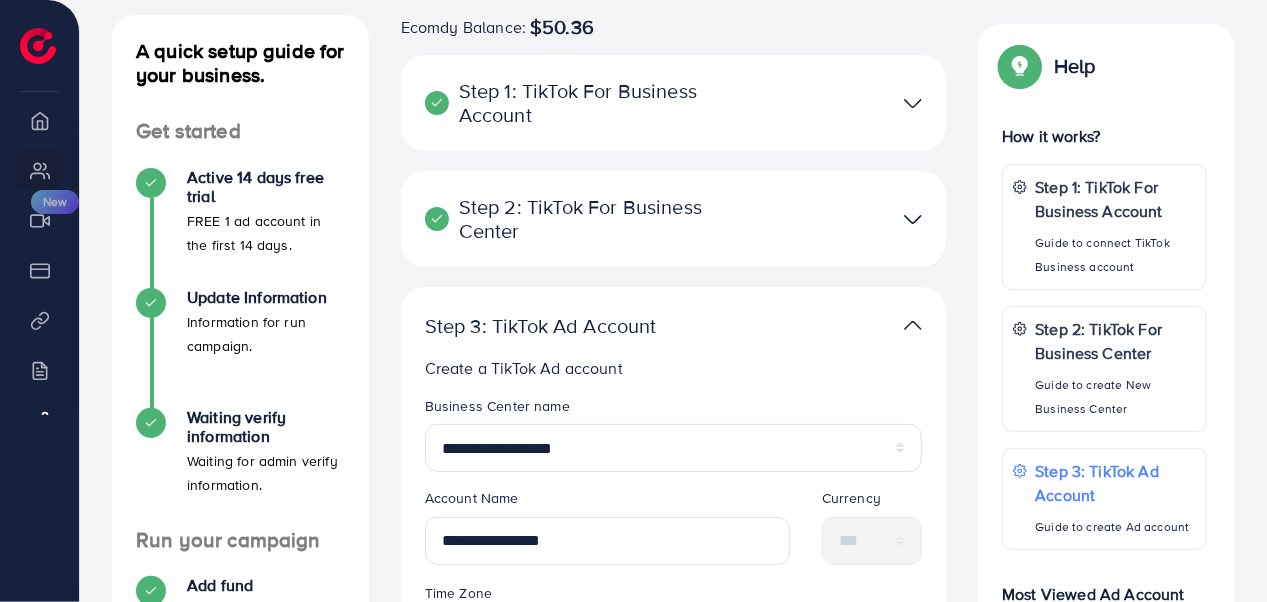 click at bounding box center [913, 219] 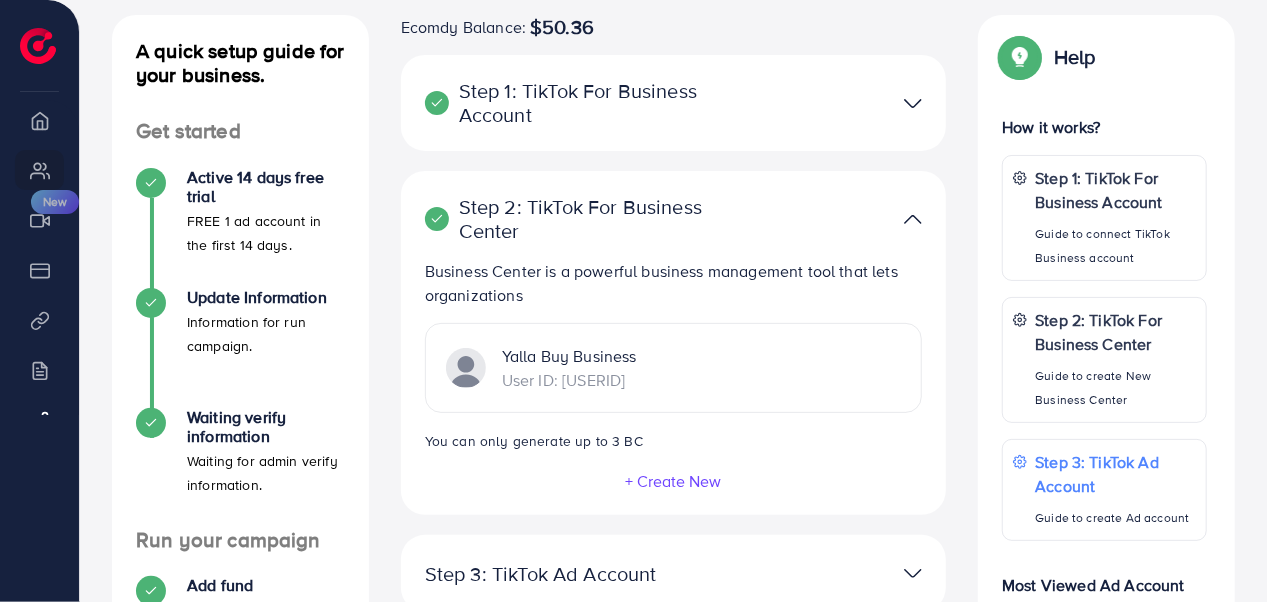 click on "User ID: [NUMBER]" at bounding box center (569, 380) 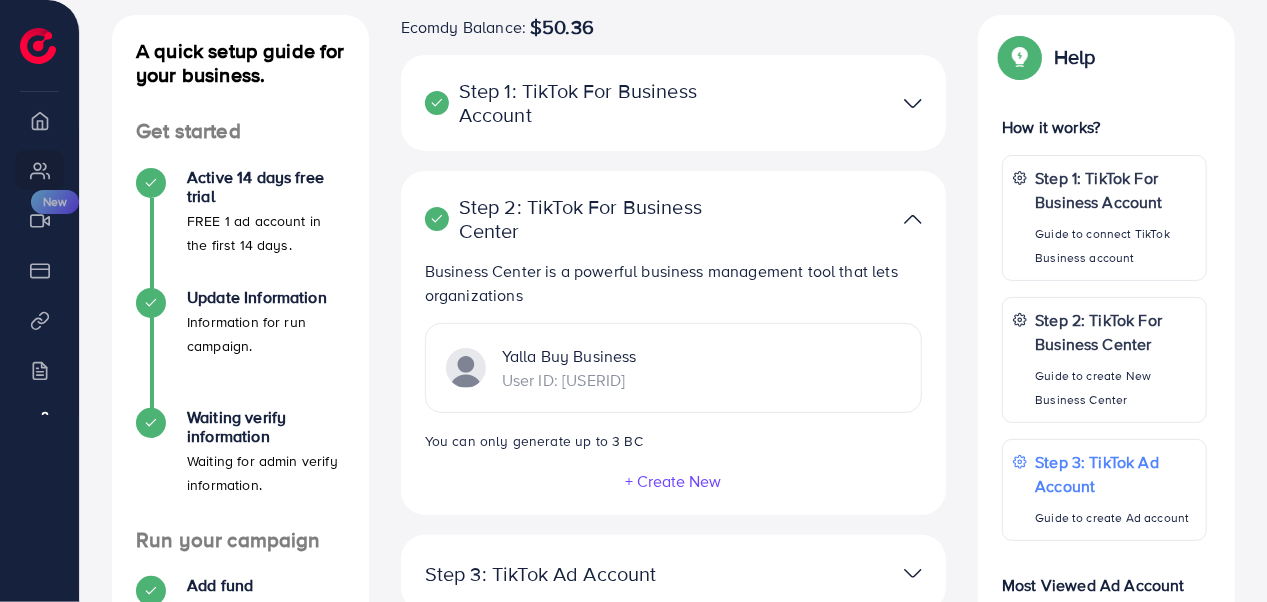 drag, startPoint x: 435, startPoint y: 334, endPoint x: 859, endPoint y: 382, distance: 426.70834 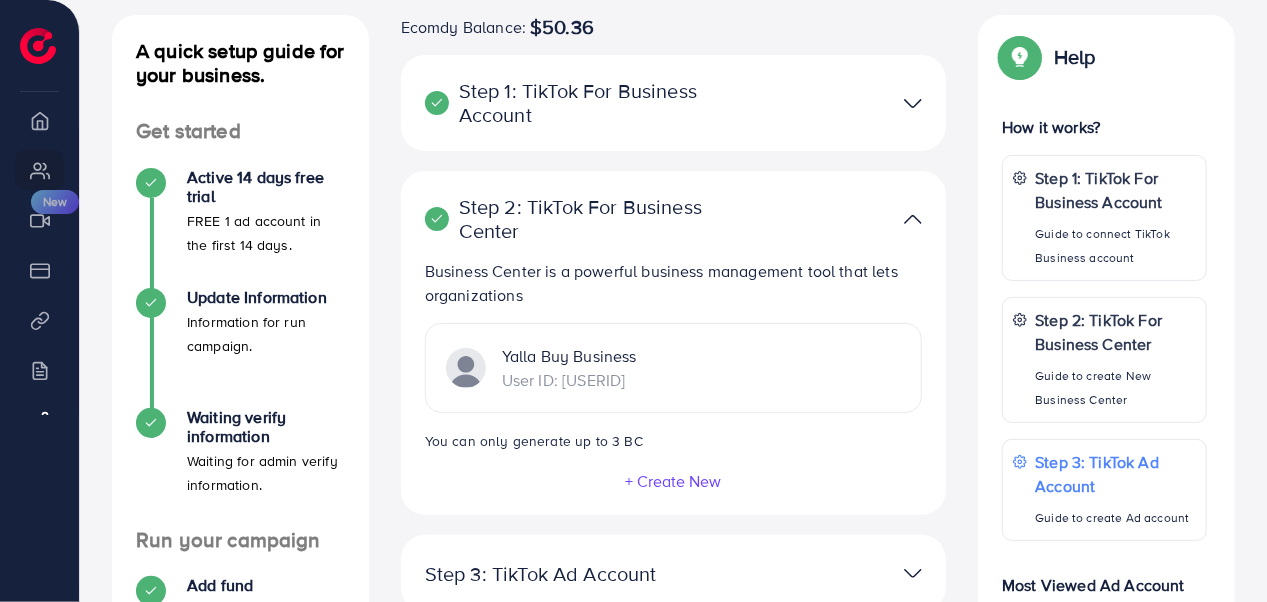 click on "Yalla Buy Business   User ID: 7534957544046379009" at bounding box center [674, 368] 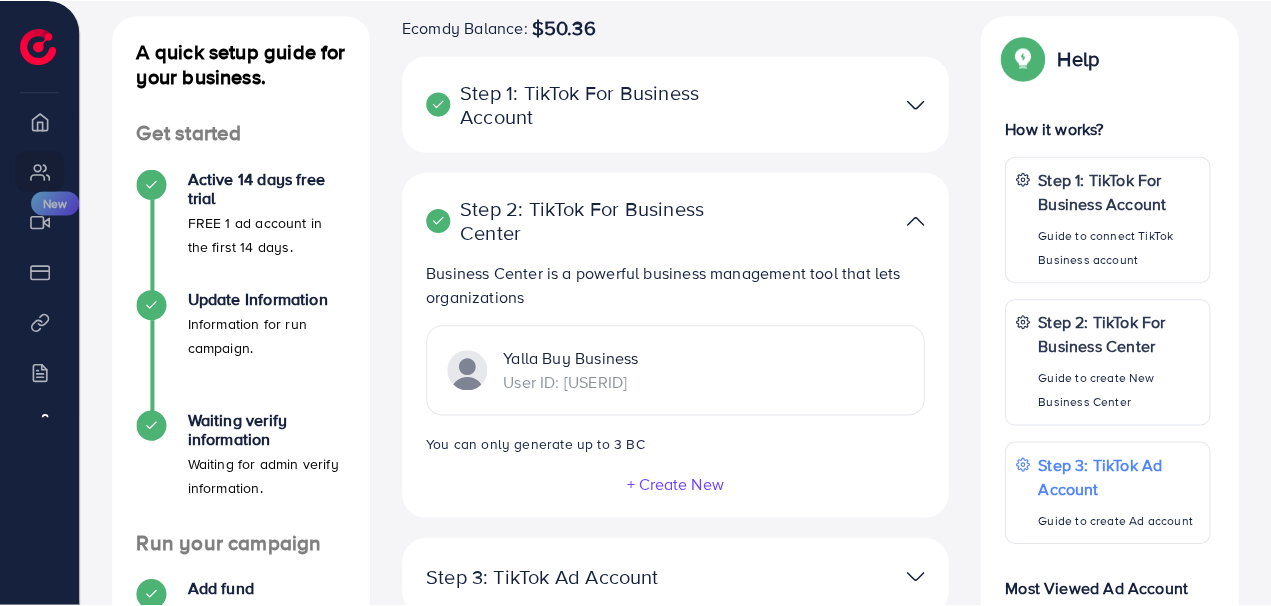 scroll, scrollTop: 109, scrollLeft: 0, axis: vertical 